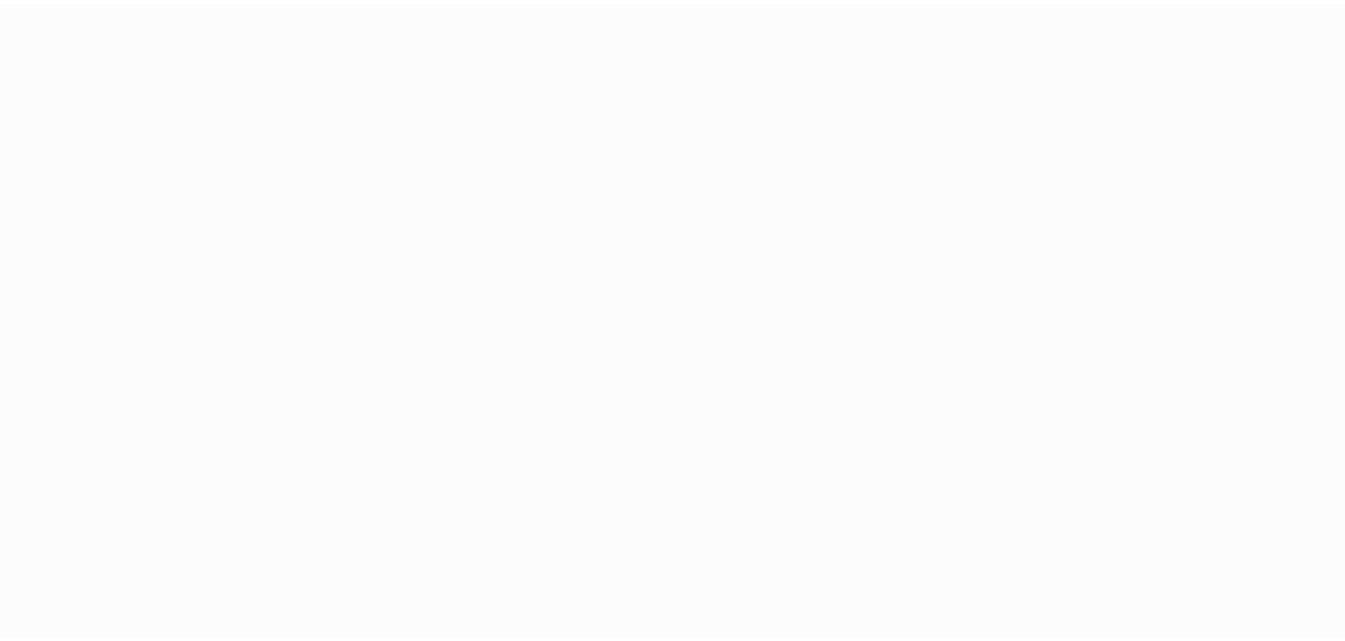 scroll, scrollTop: 0, scrollLeft: 0, axis: both 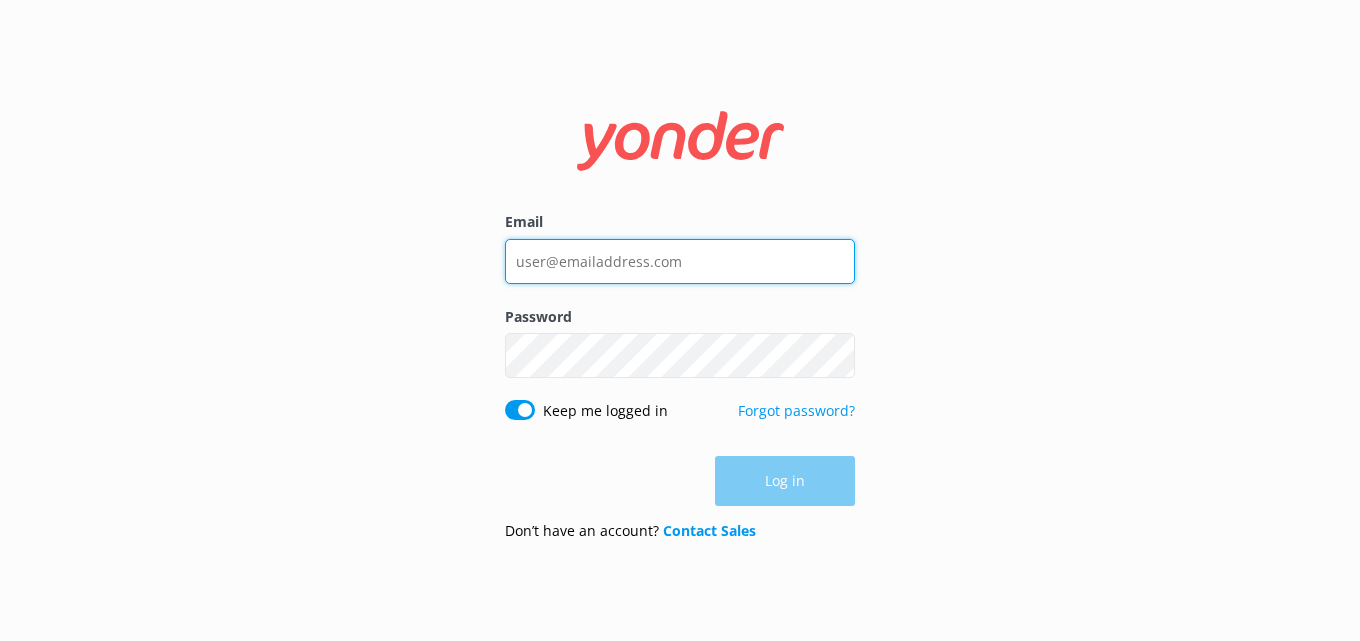 type on "[EMAIL]" 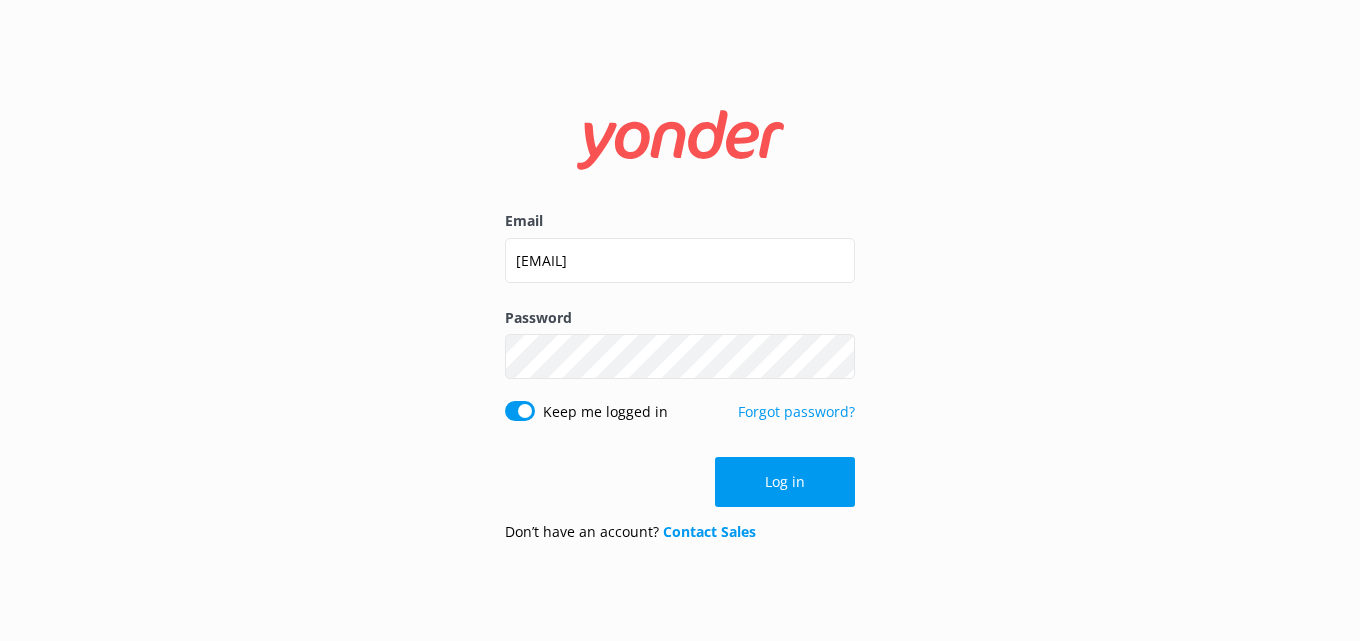 click on "Log in" at bounding box center [680, 482] 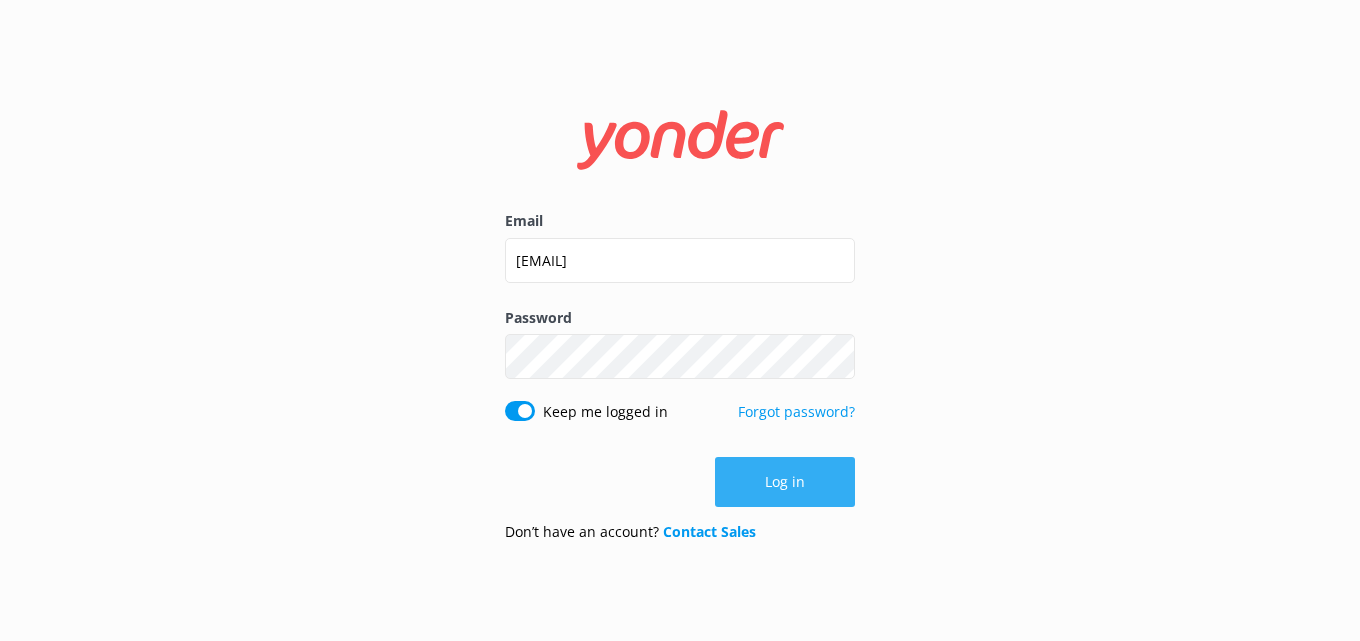 click on "Log in" at bounding box center (785, 482) 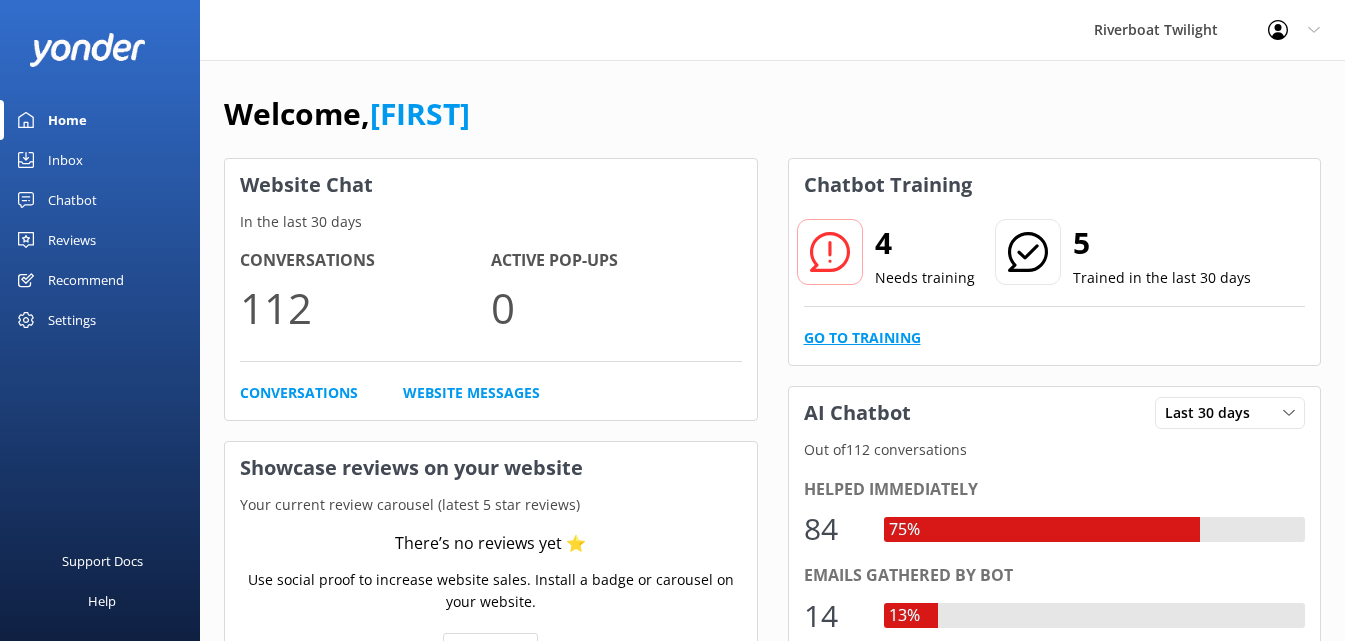 click on "Go to Training" at bounding box center (862, 338) 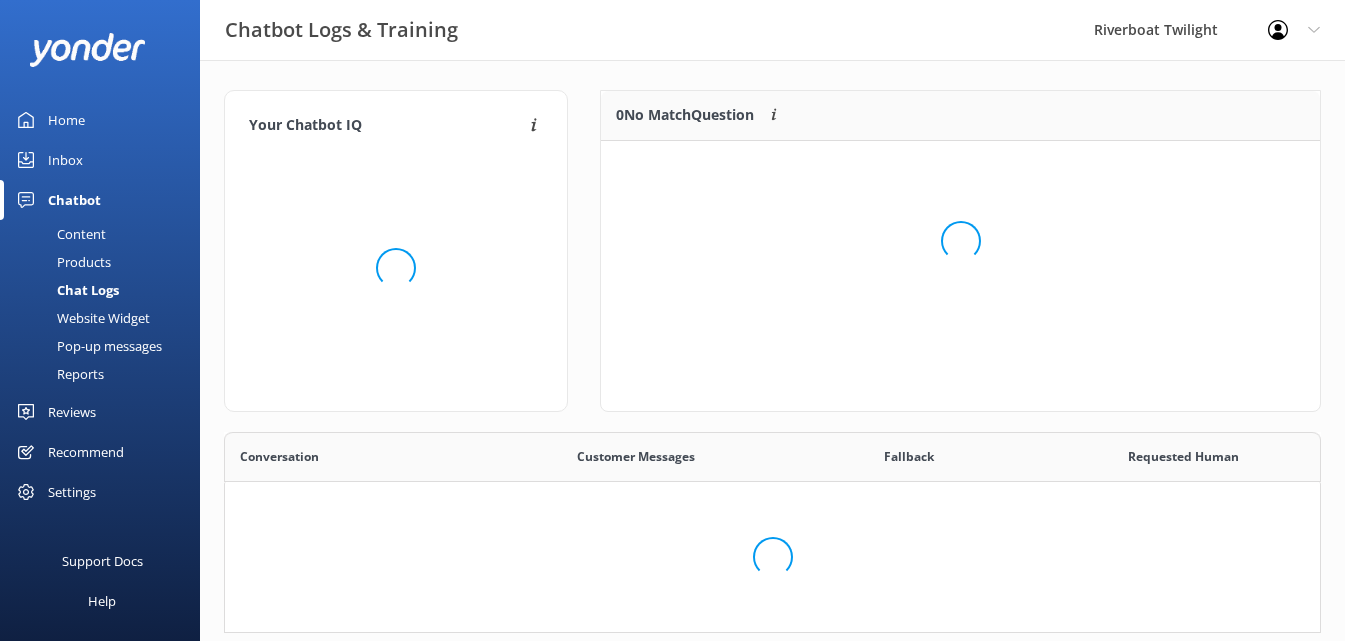 scroll, scrollTop: 16, scrollLeft: 16, axis: both 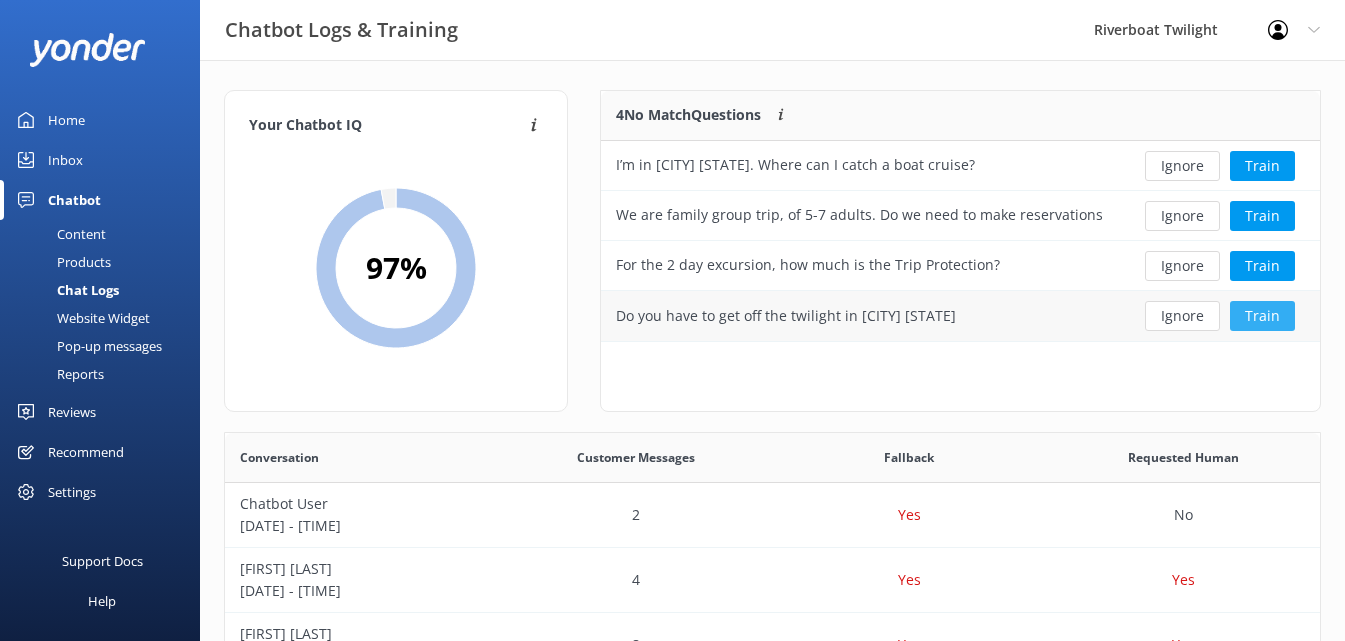 click on "Train" at bounding box center [1262, 316] 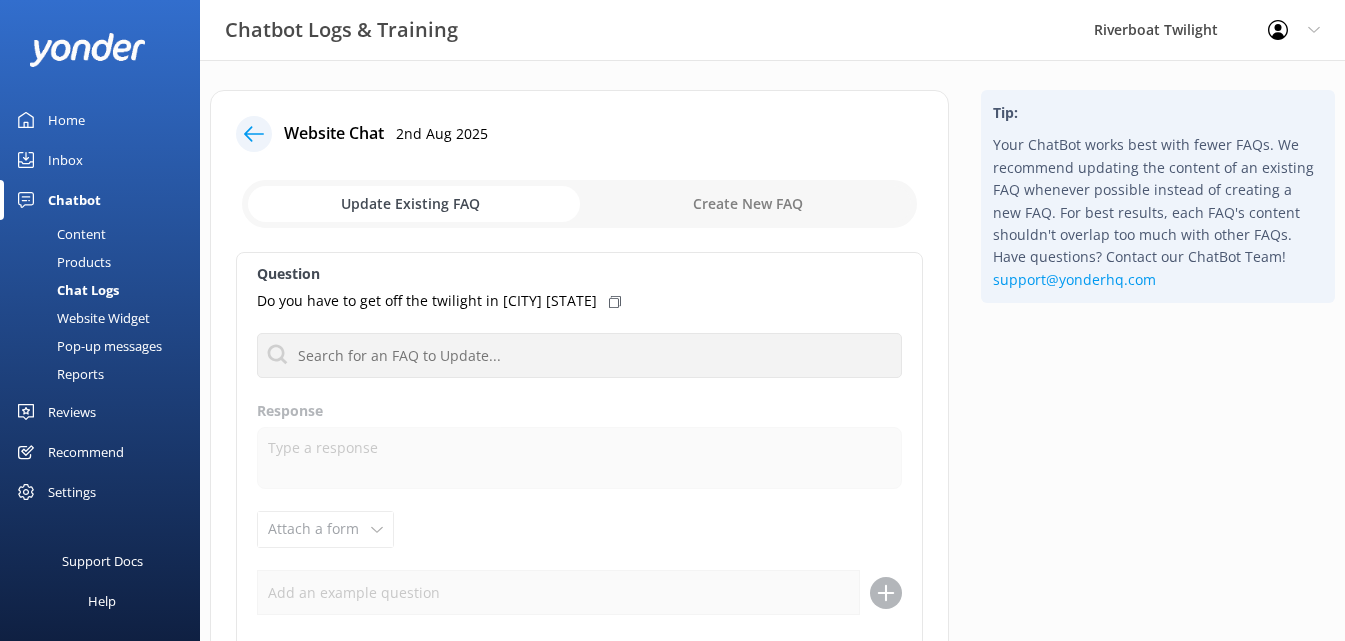 click at bounding box center [579, 204] 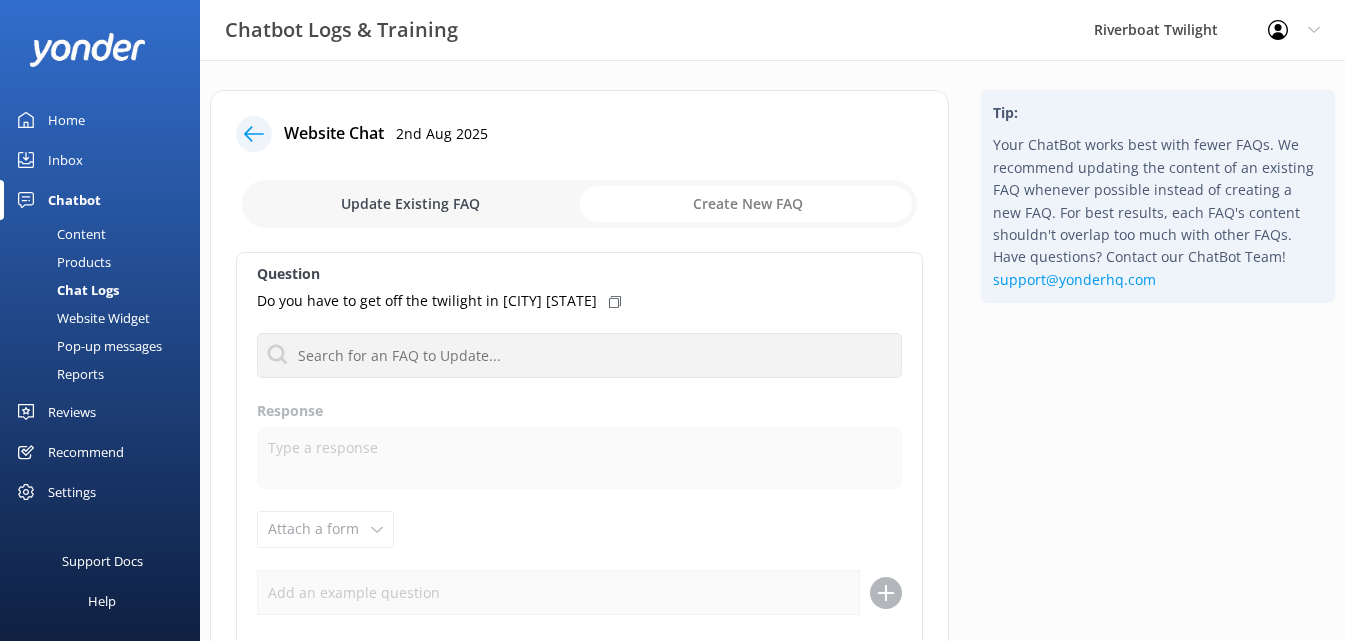 checkbox on "true" 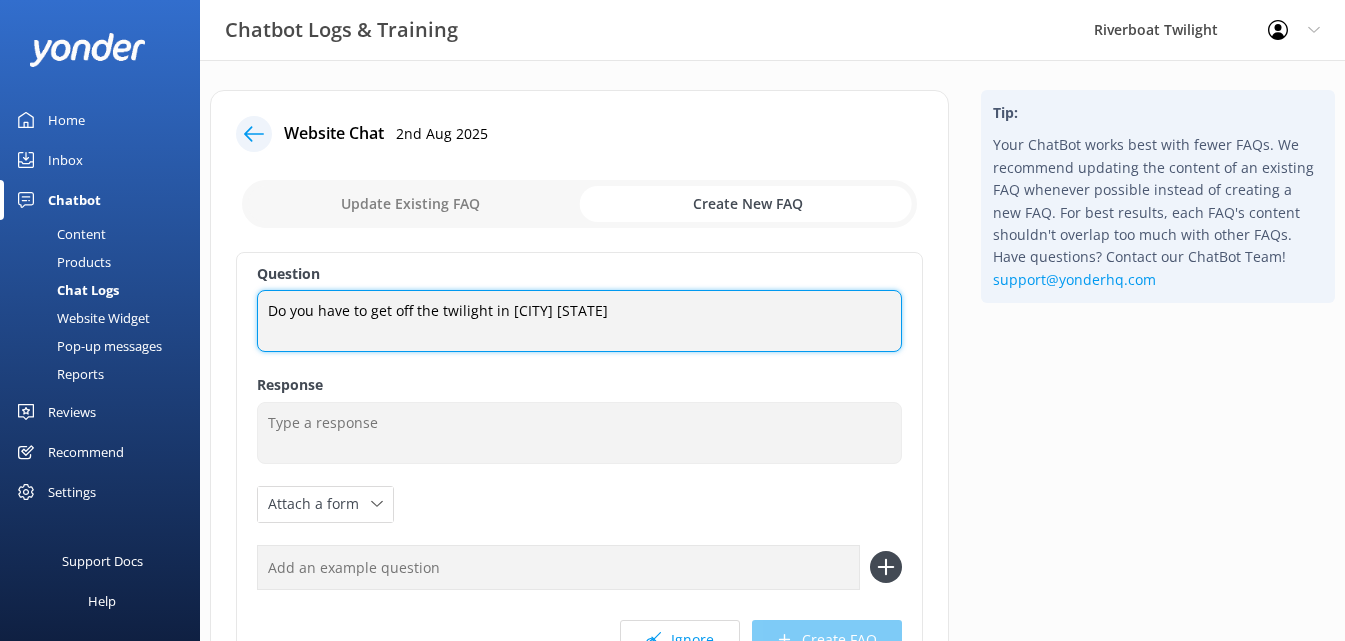 click on "Do you have to get off the twilight in [CITY] [STATE]" at bounding box center [579, 321] 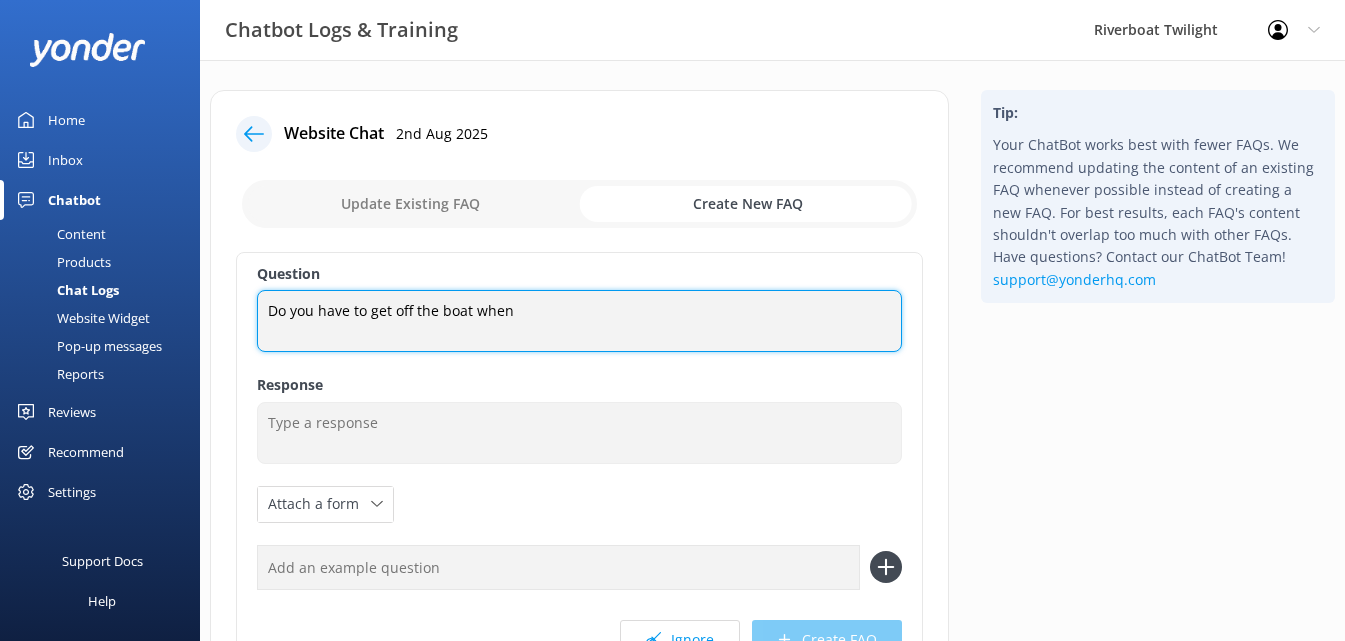 type on "Do you have to get off the boat when" 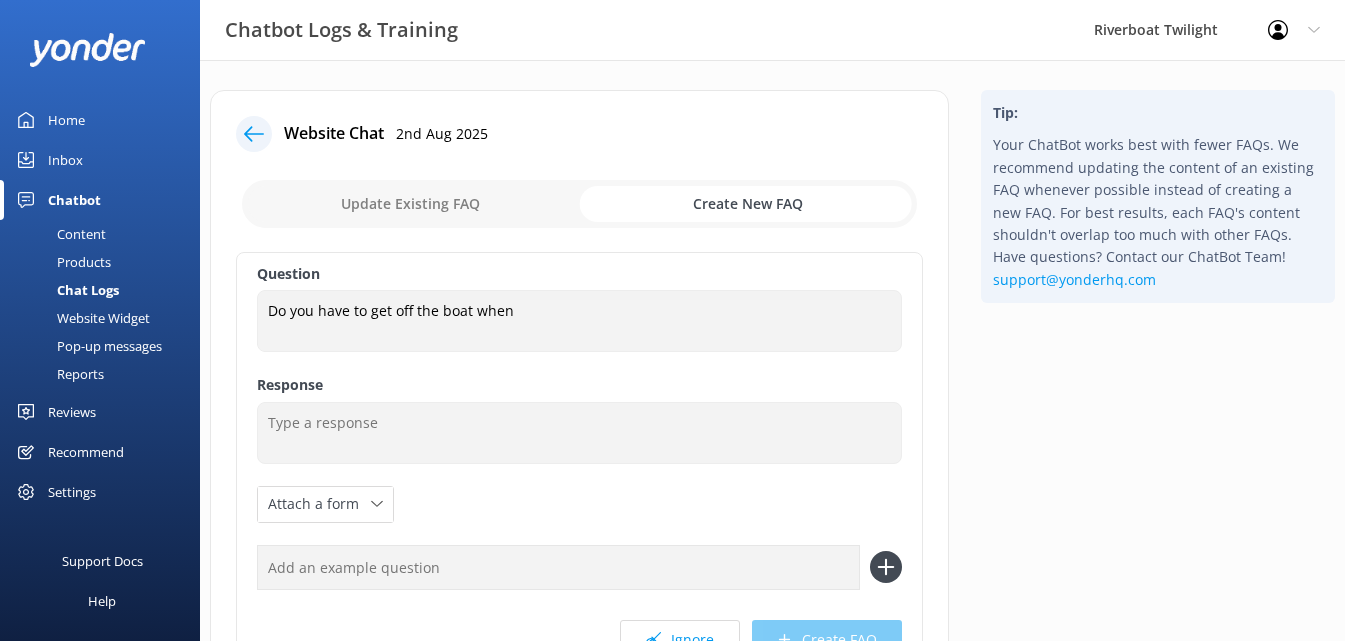 click 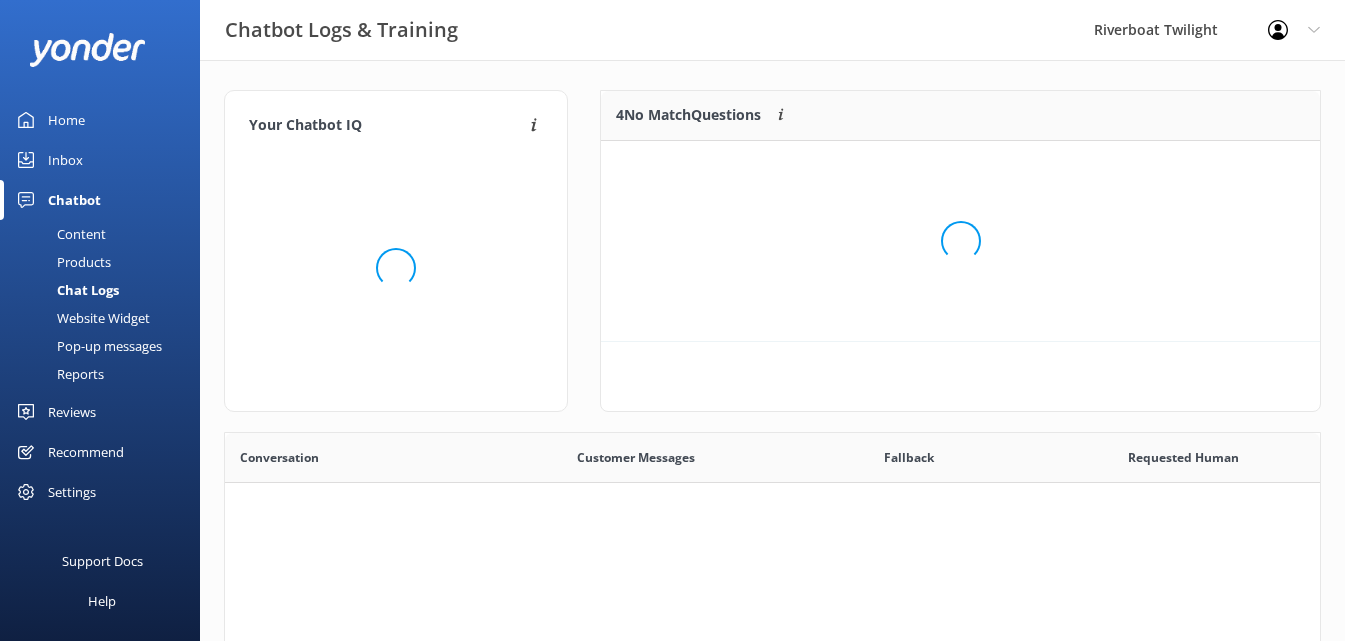 scroll, scrollTop: 16, scrollLeft: 16, axis: both 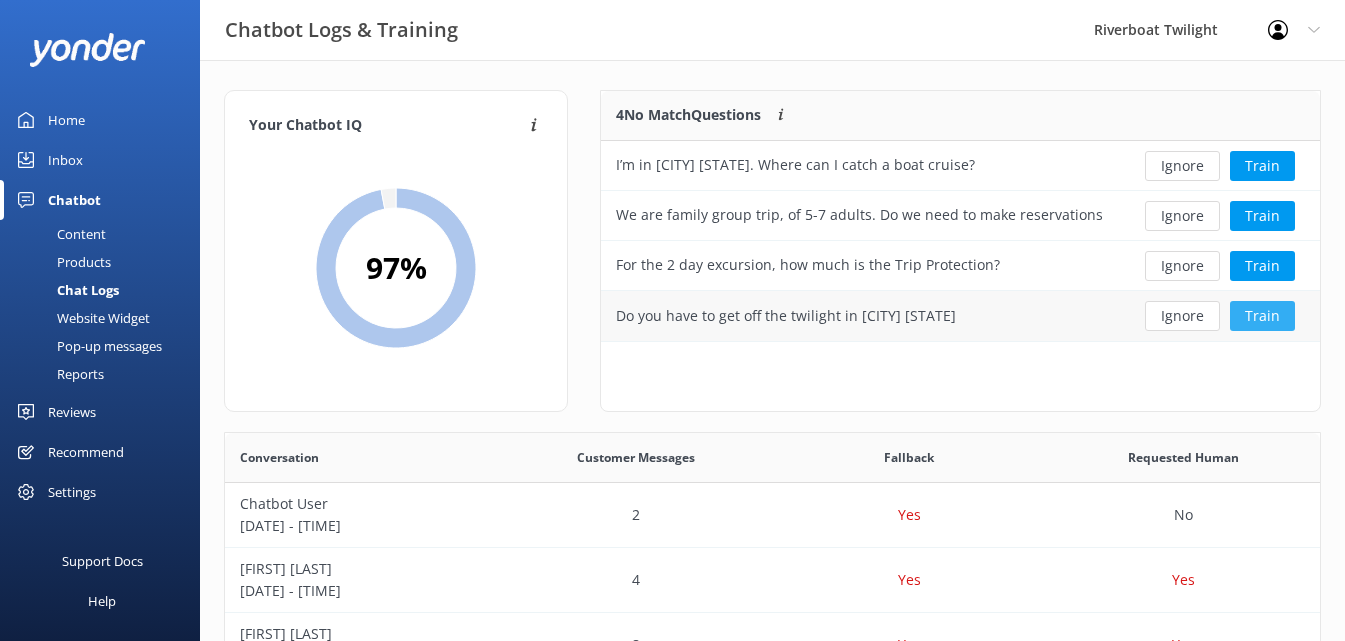click on "Train" at bounding box center [1262, 316] 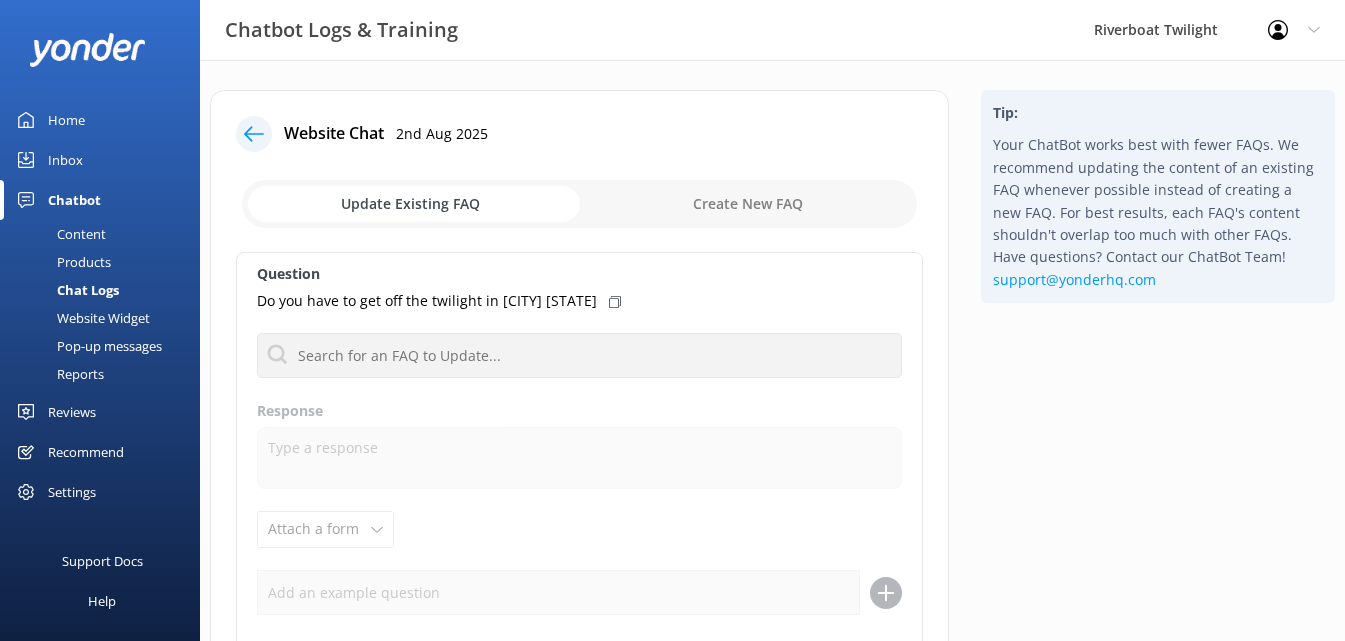 click at bounding box center [579, 204] 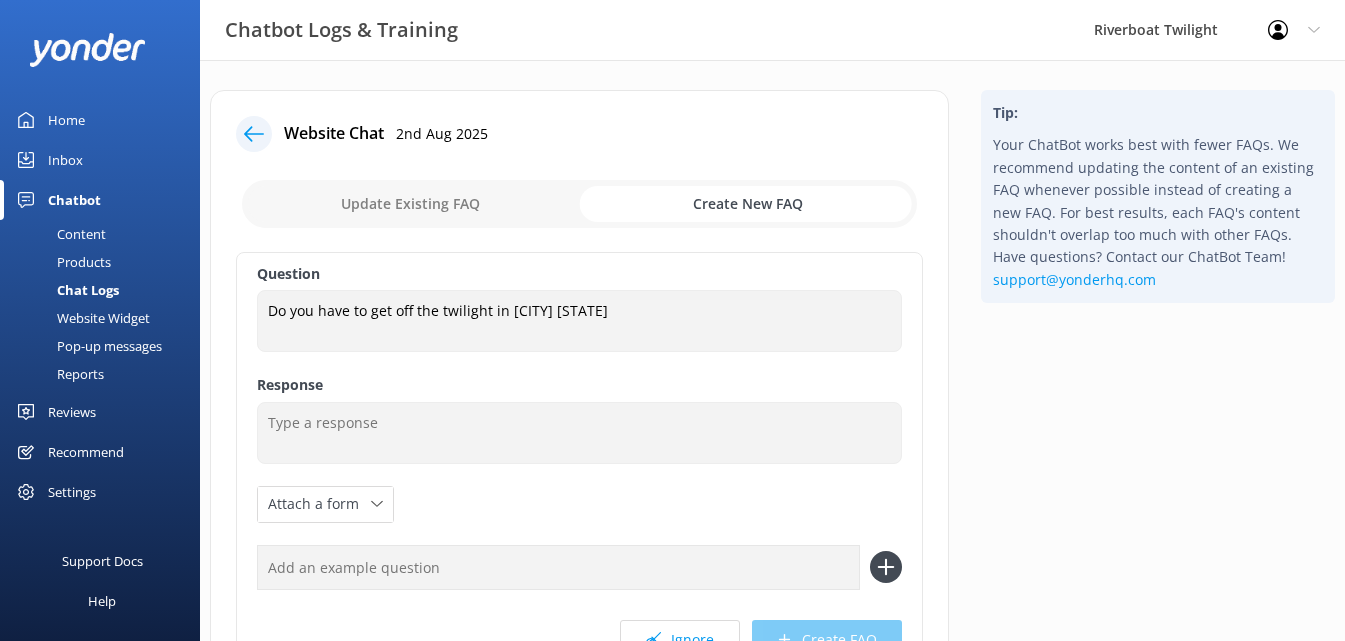 click at bounding box center (579, 204) 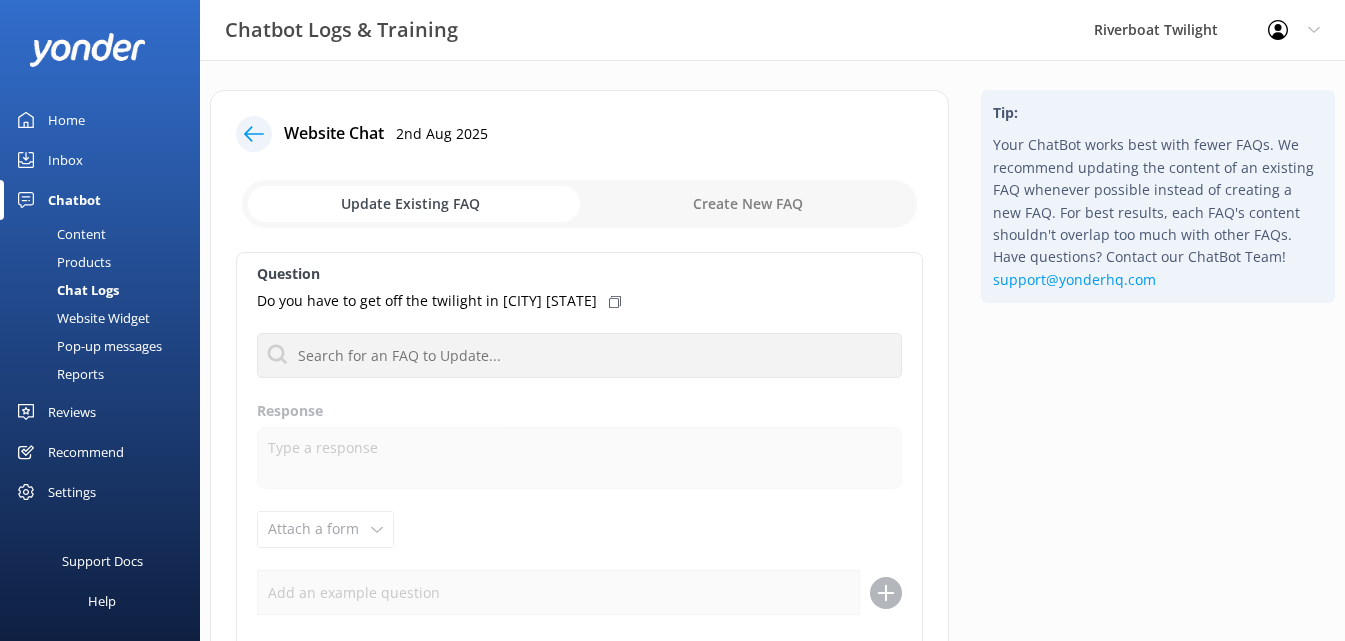 click at bounding box center (579, 204) 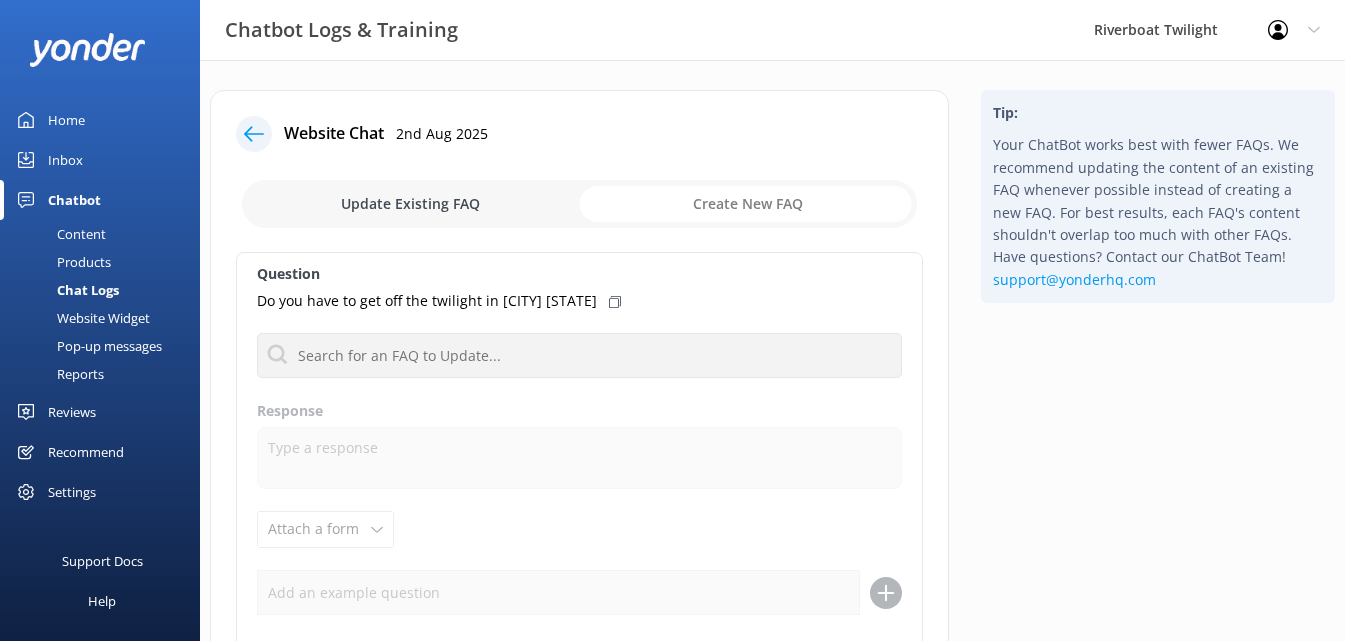 checkbox on "true" 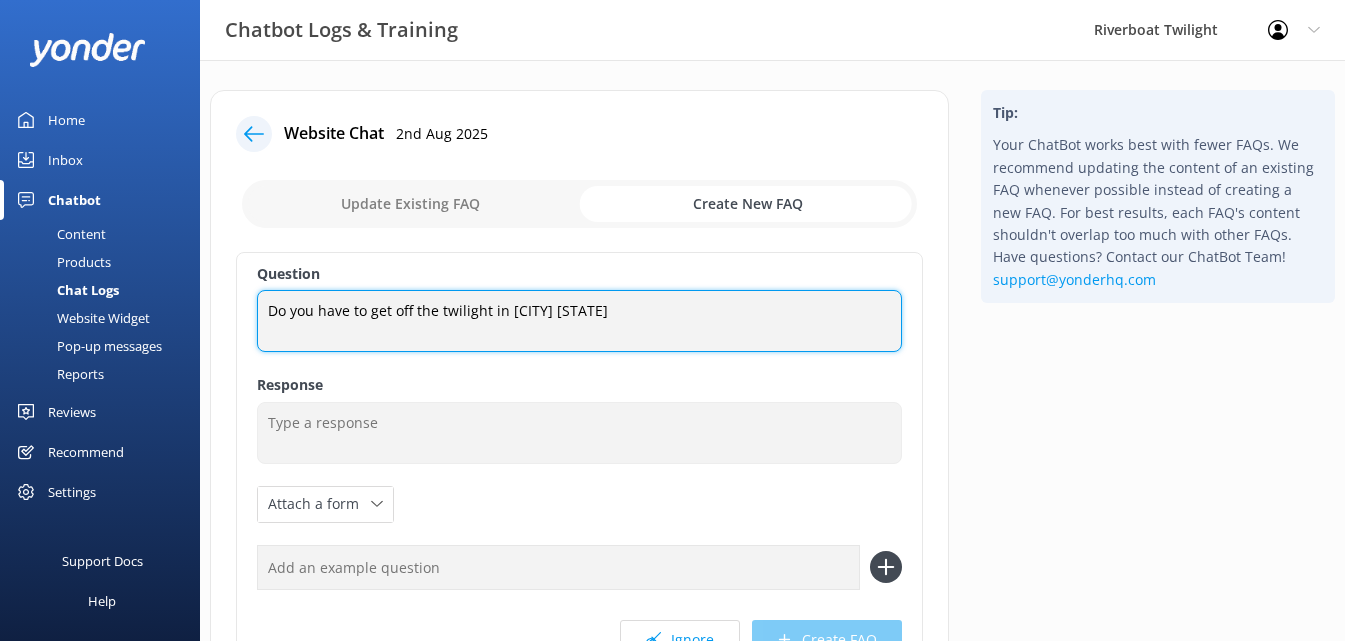 click on "Do you have to get off the twilight in [CITY] [STATE]" at bounding box center [579, 321] 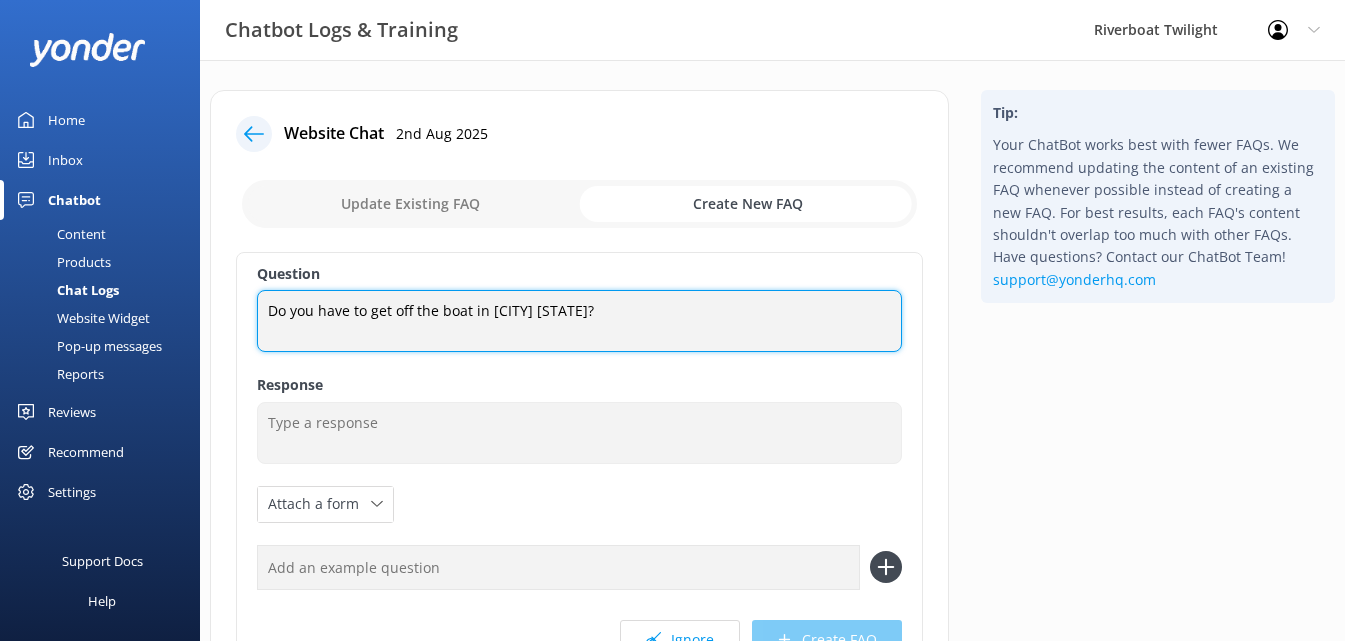 type on "Do you have to get off the boat in [CITY] [STATE]?" 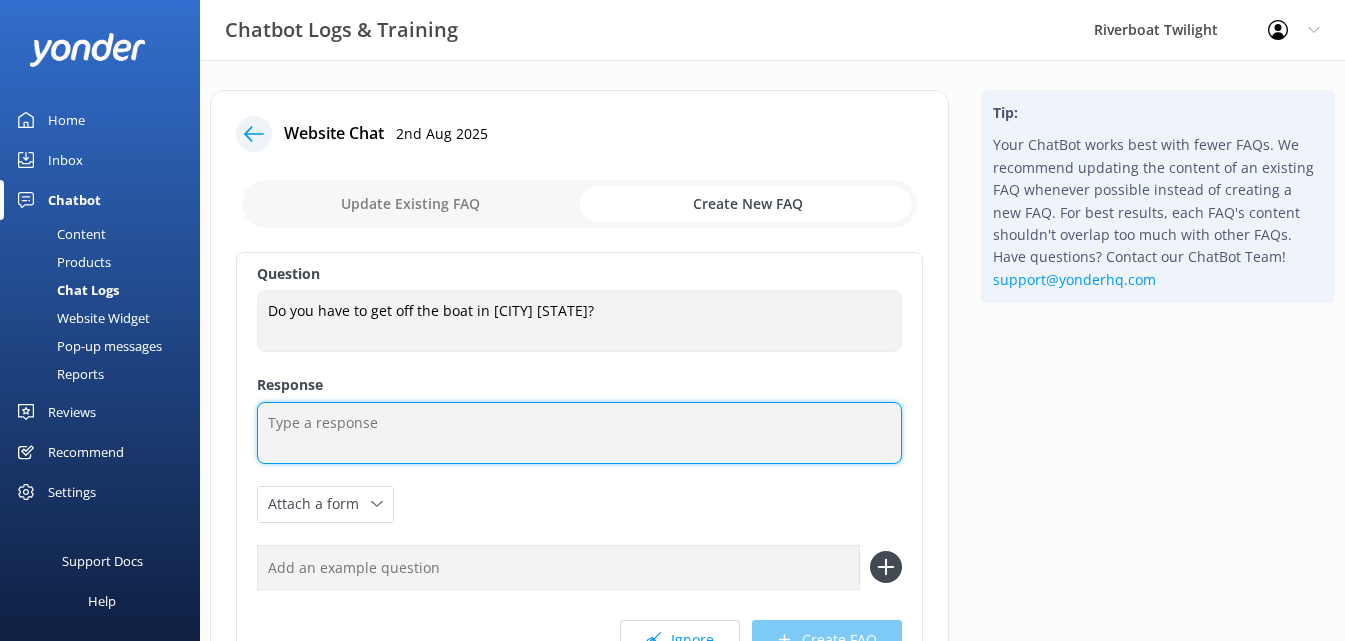 click at bounding box center [579, 433] 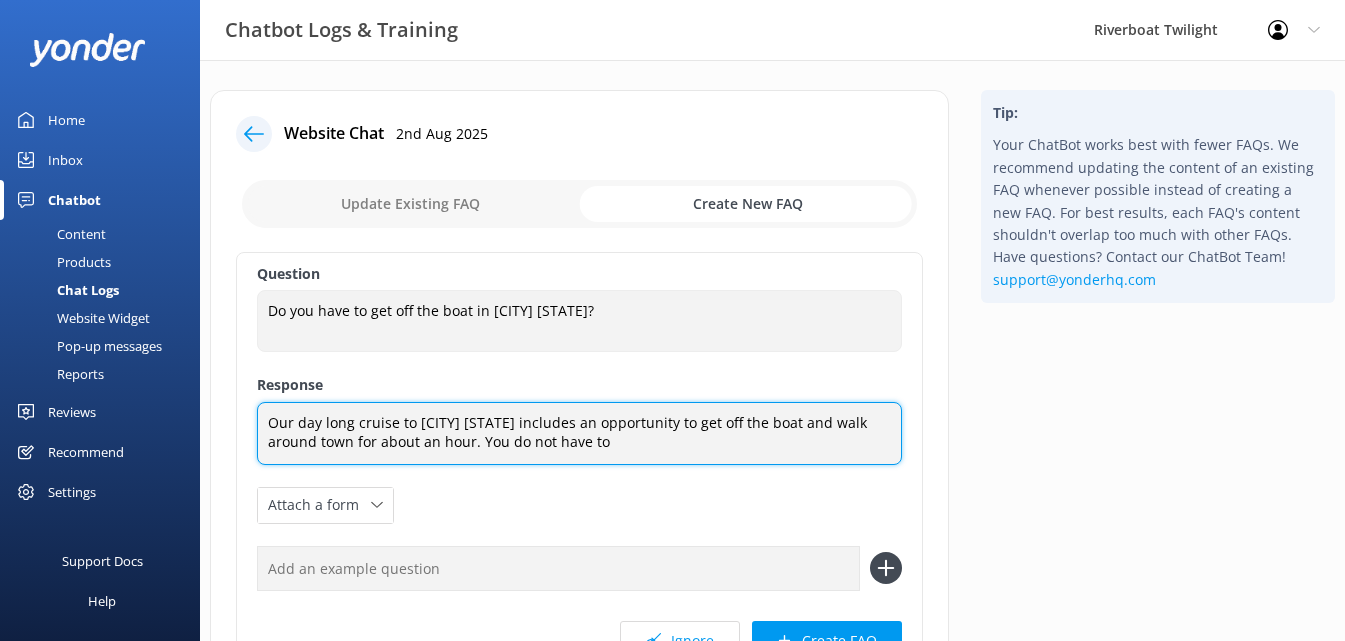 click on "Our day long cruise to [CITY] [STATE] includes an opportunity to get off the boat and walk around town for about an hour. You do not have to" at bounding box center (579, 433) 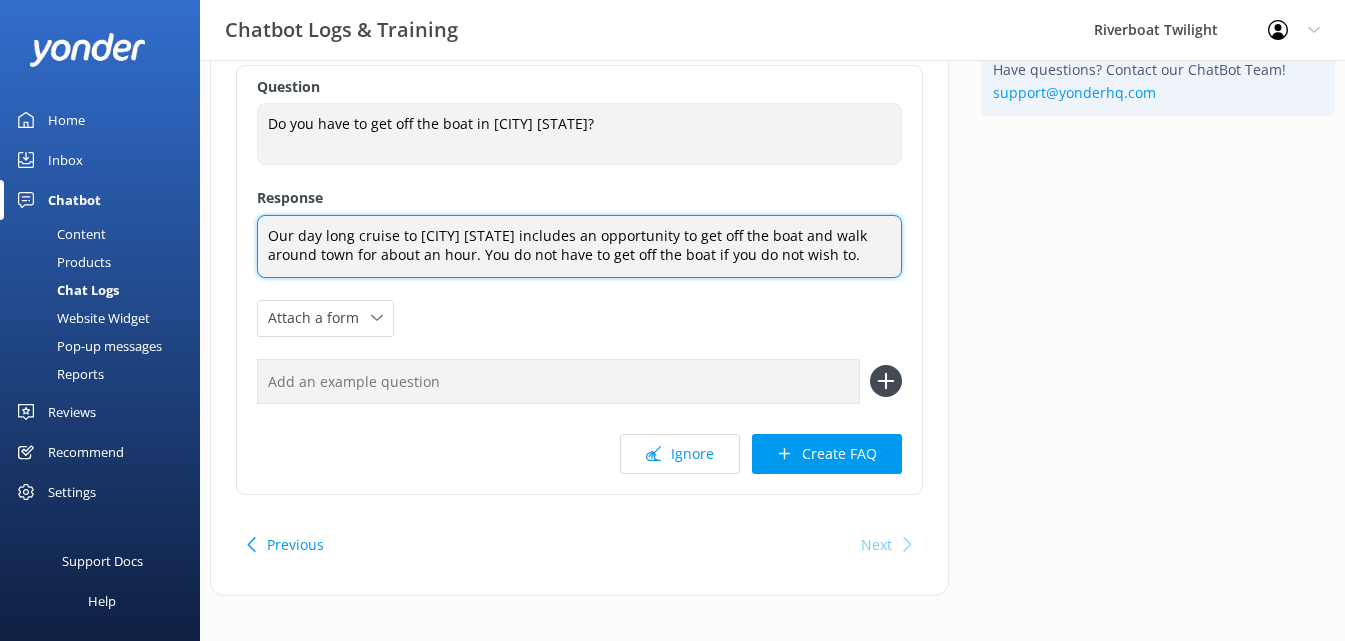 scroll, scrollTop: 200, scrollLeft: 0, axis: vertical 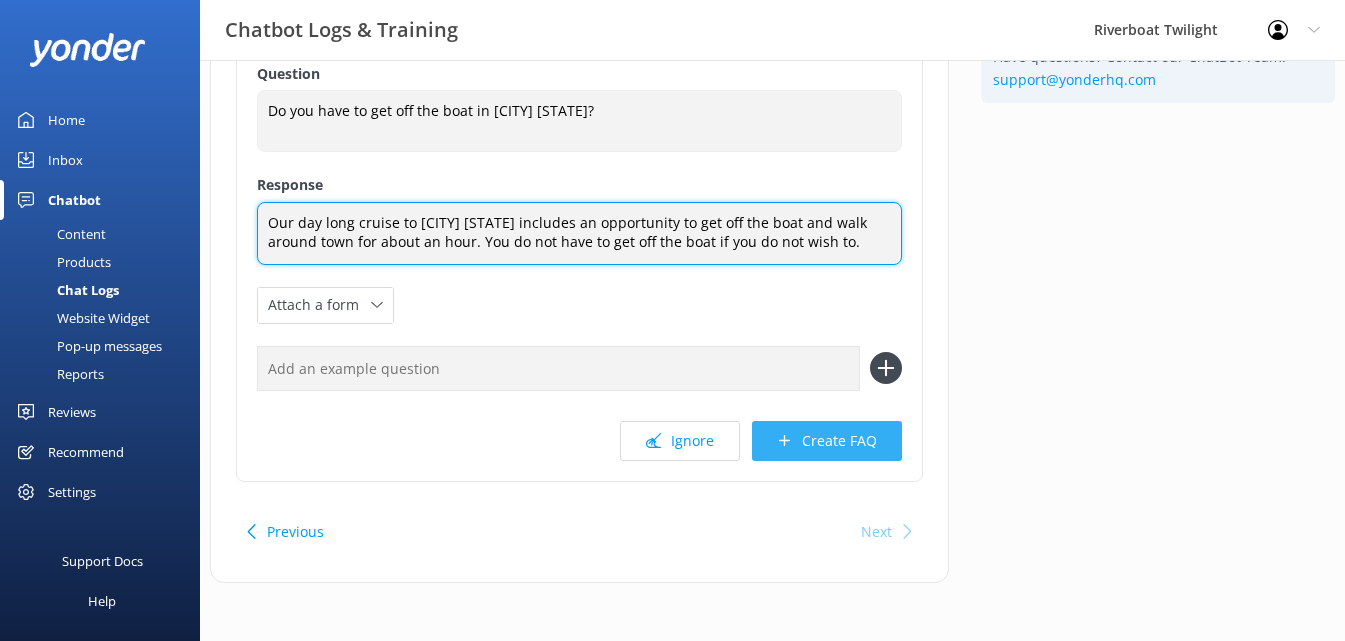 type on "Our day long cruise to [CITY] [STATE] includes an opportunity to get off the boat and walk around town for about an hour. You do not have to get off the boat if you do not wish to." 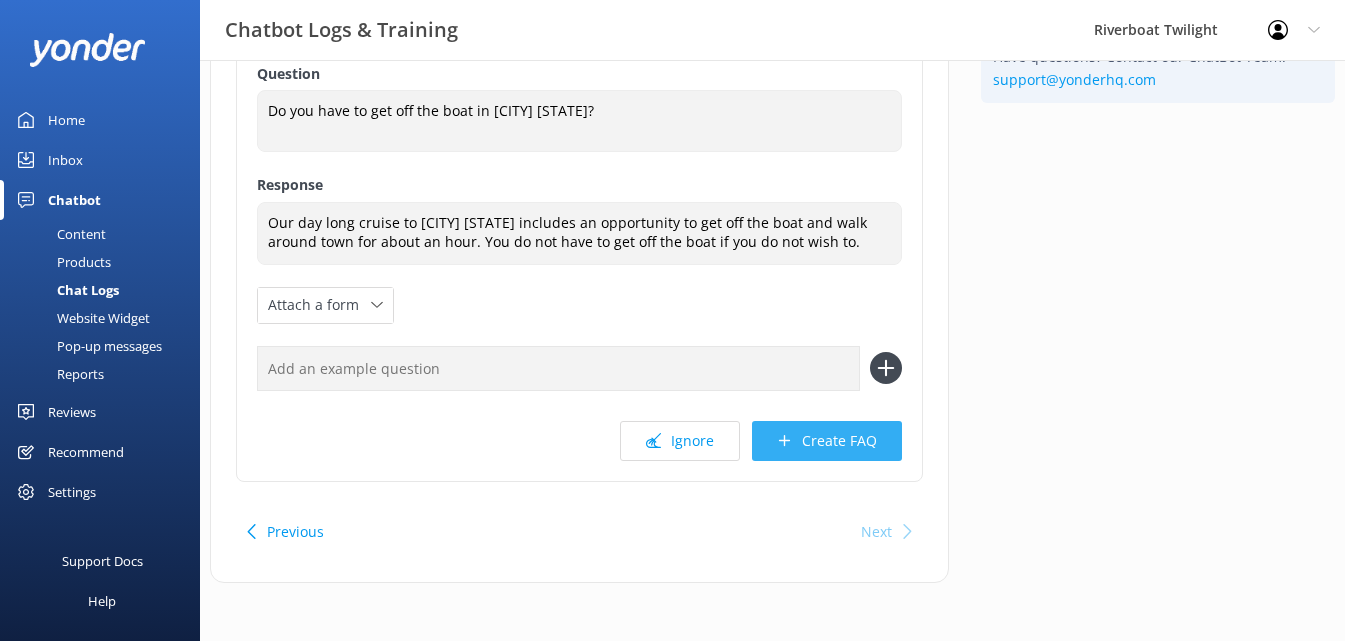 click on "Create FAQ" at bounding box center (827, 441) 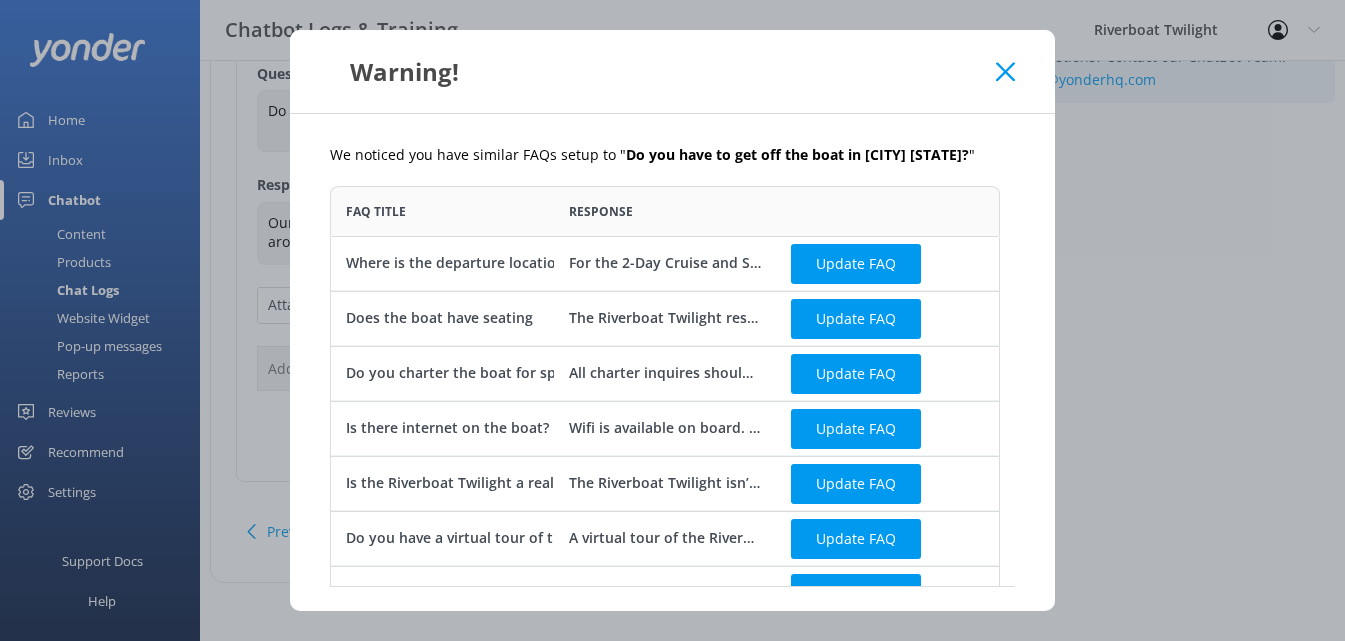 scroll, scrollTop: 16, scrollLeft: 16, axis: both 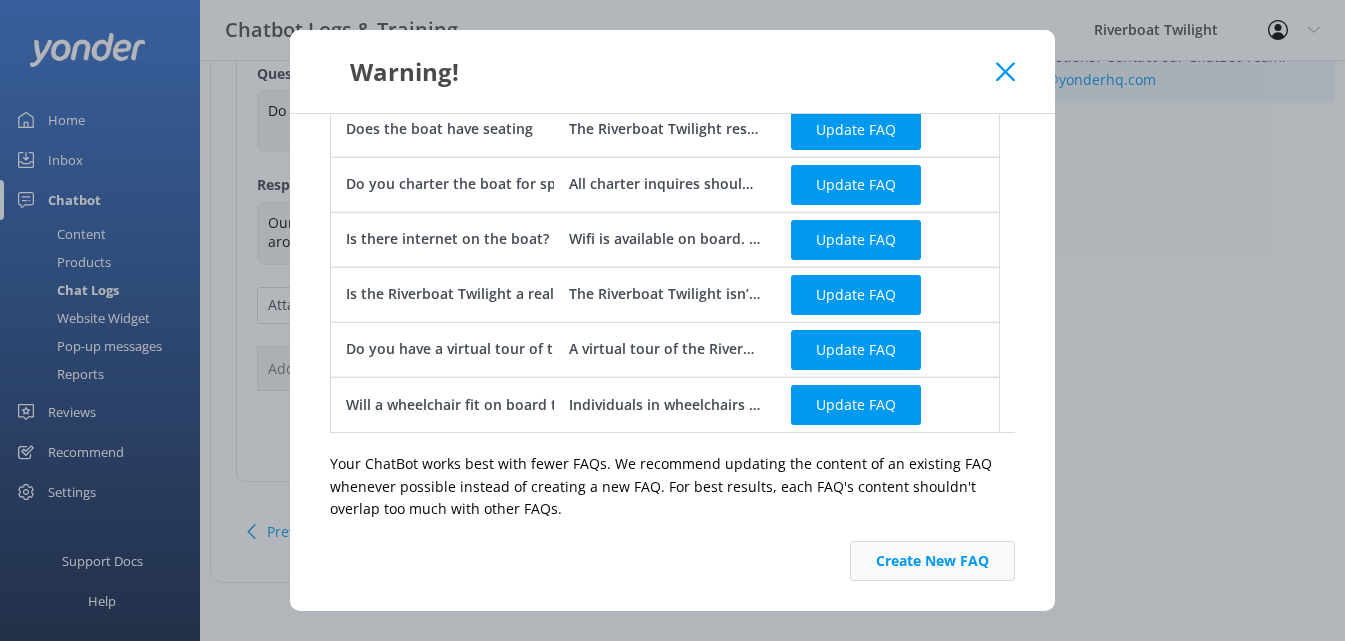 click on "Create New FAQ" at bounding box center (932, 561) 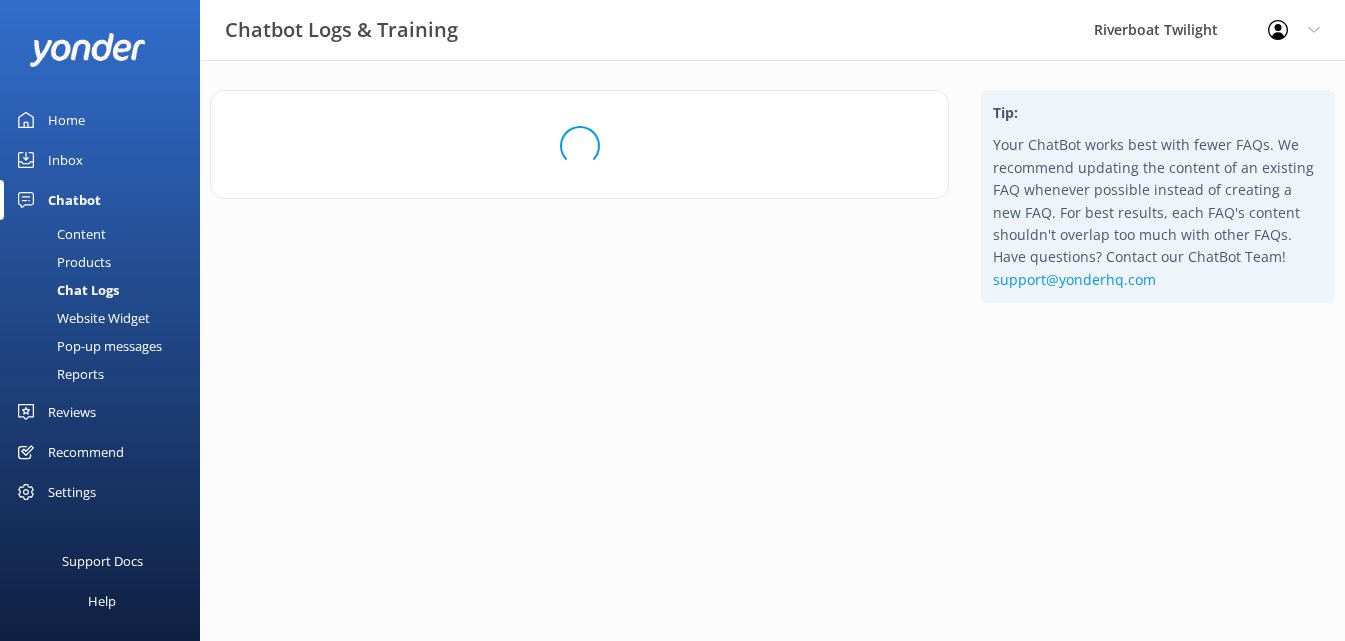 scroll, scrollTop: 0, scrollLeft: 0, axis: both 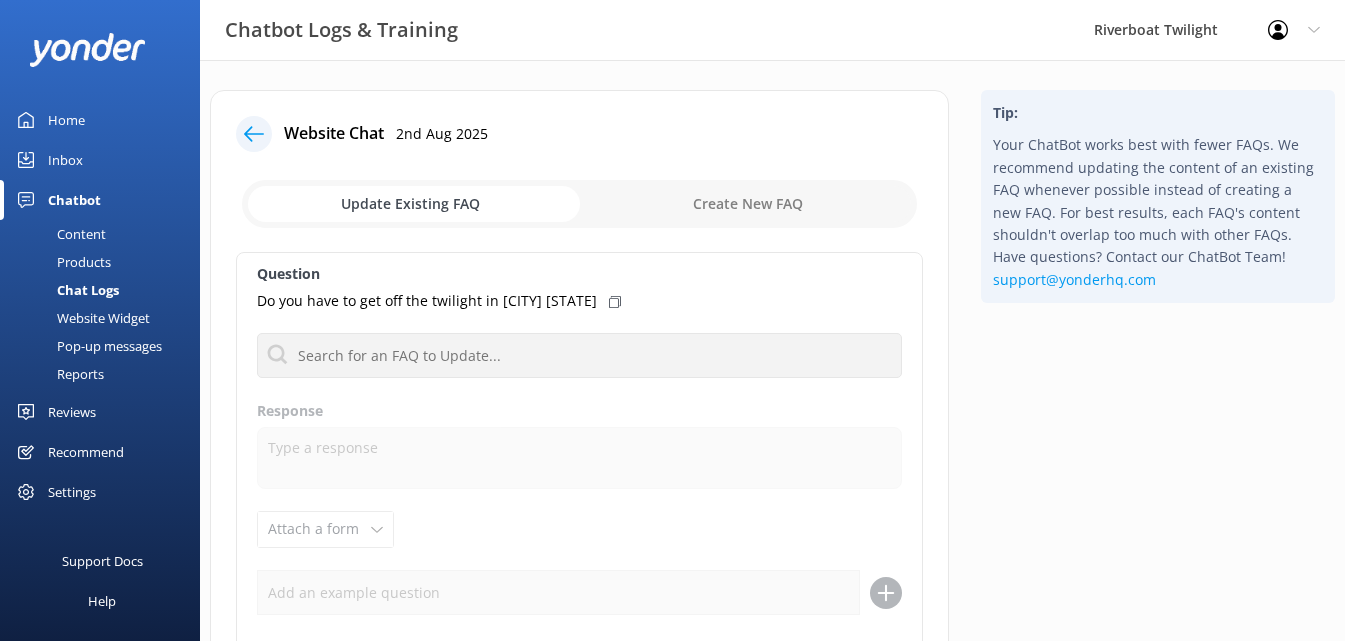 click 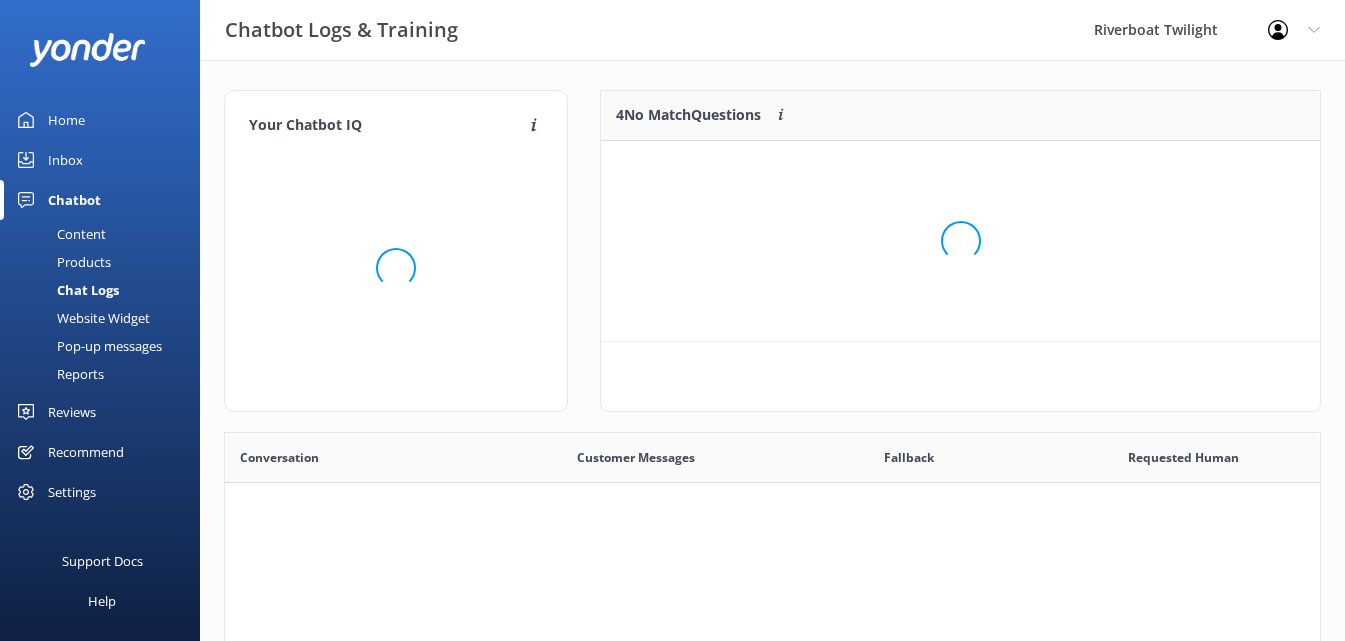 scroll, scrollTop: 16, scrollLeft: 16, axis: both 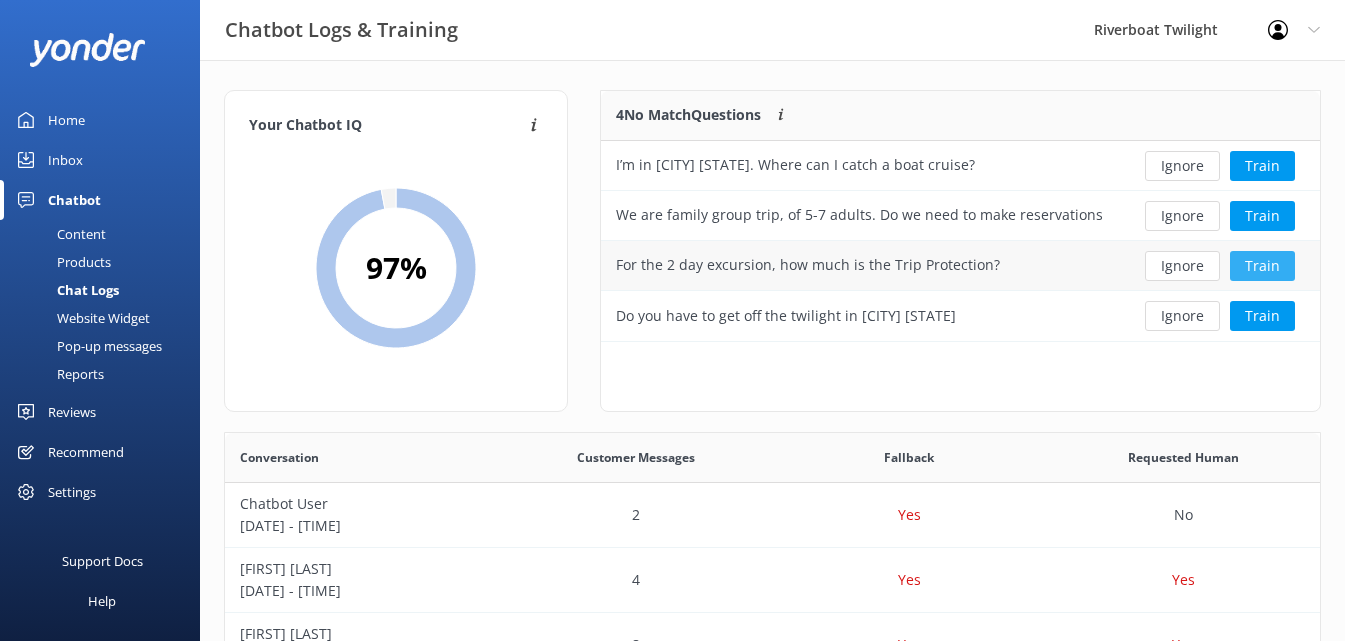 click on "Train" at bounding box center (1262, 266) 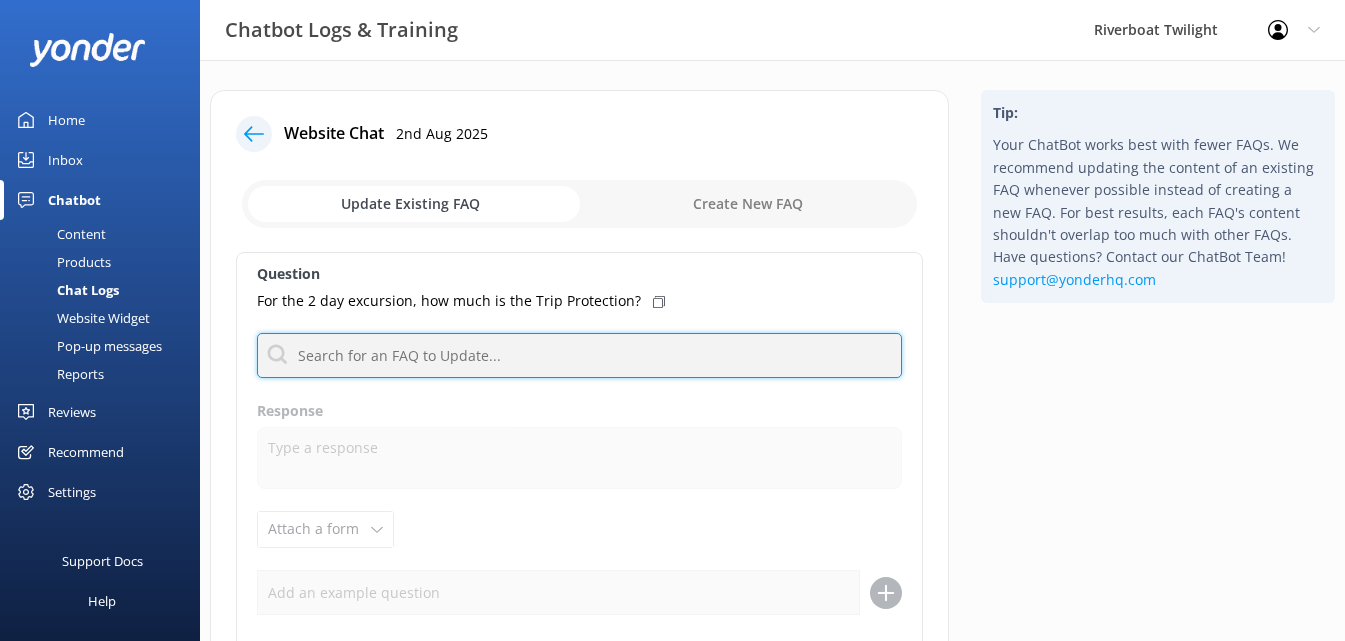 click at bounding box center [579, 355] 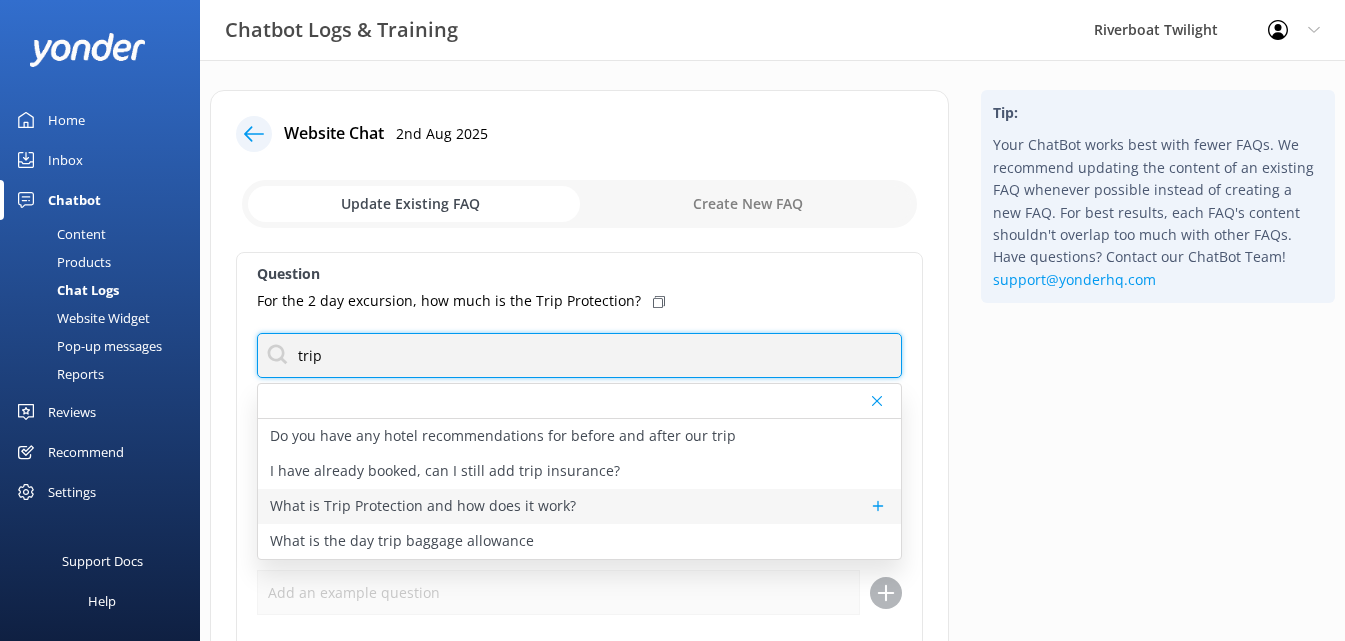 type on "trip" 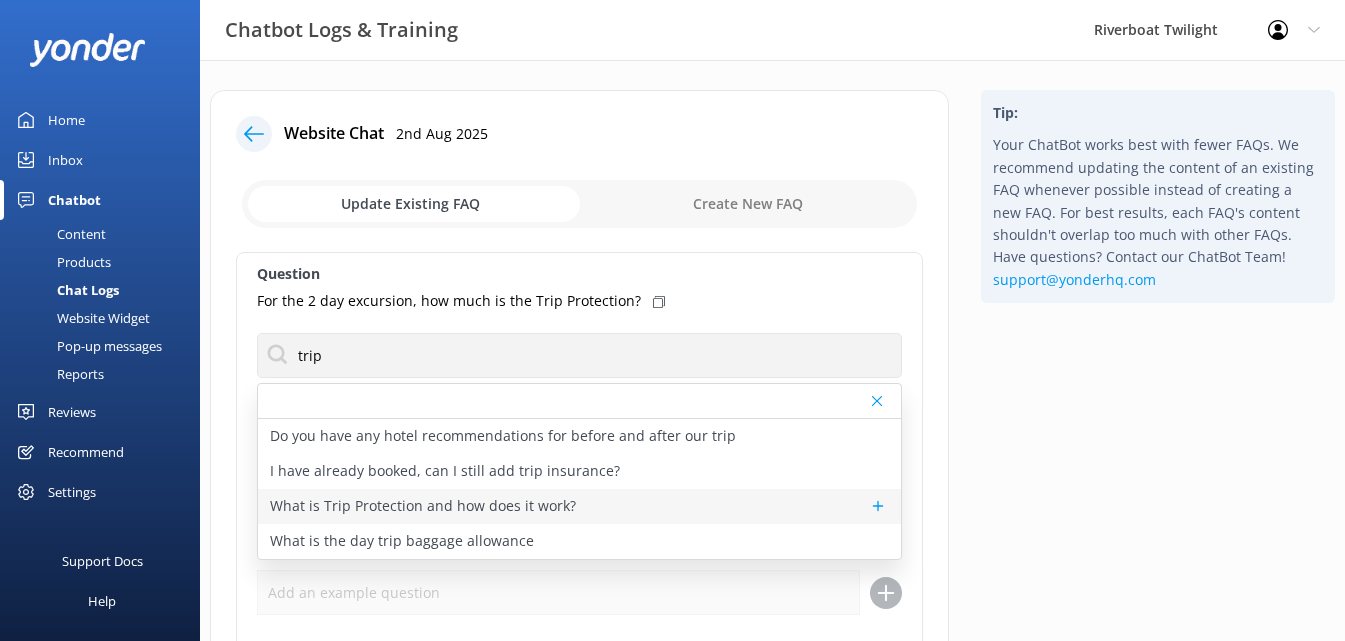 click on "What is Trip Protection and how does it work?" at bounding box center [423, 506] 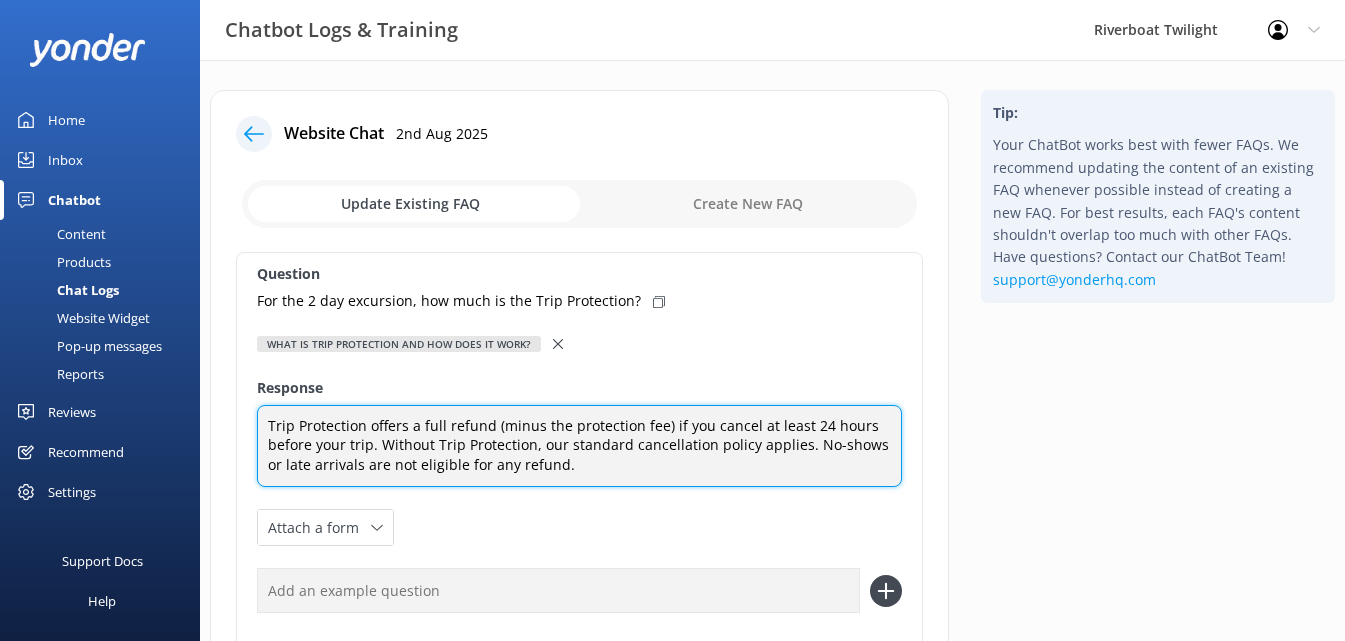 click on "Trip Protection offers a full refund (minus the protection fee) if you cancel at least 24 hours before your trip. Without Trip Protection, our standard cancellation policy applies. No-shows or late arrivals are not eligible for any refund." at bounding box center [579, 446] 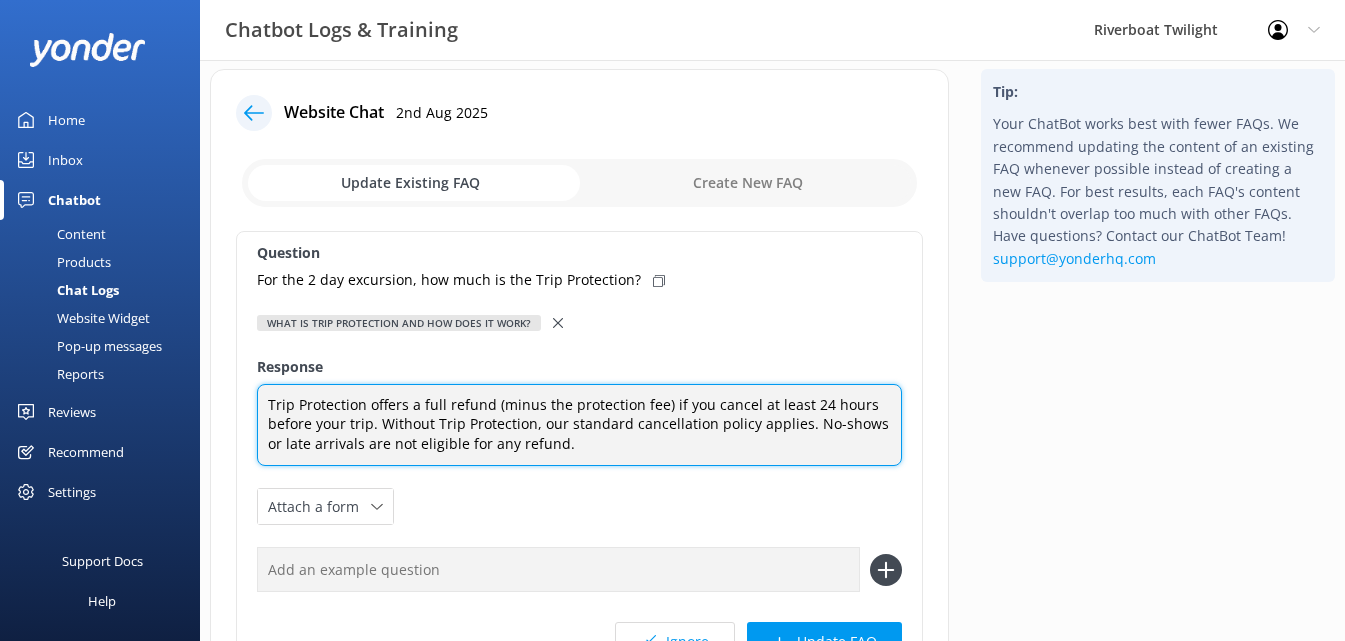 scroll, scrollTop: 0, scrollLeft: 0, axis: both 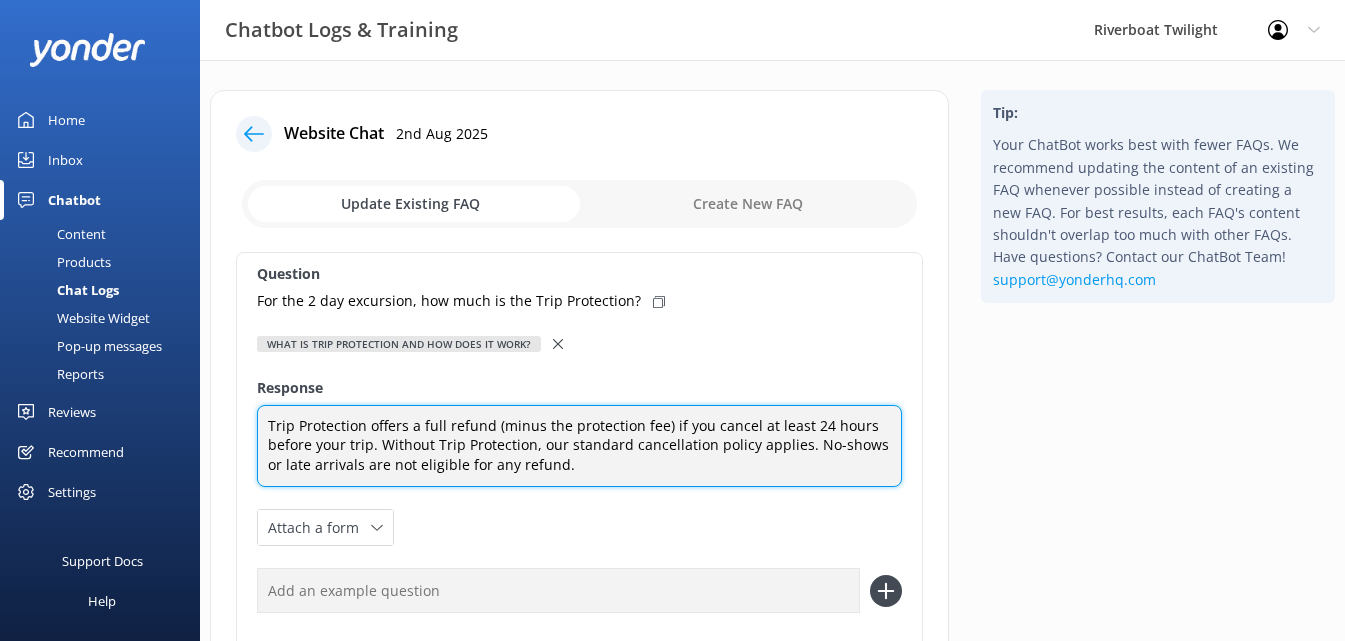type on "Trip Protection offers a full refund (minus the protection fee) if you cancel at least 24 hours before your trip. Without Trip Protection, our standard cancellation policy applies. No-shows or late arrivals are not eligible for any refund." 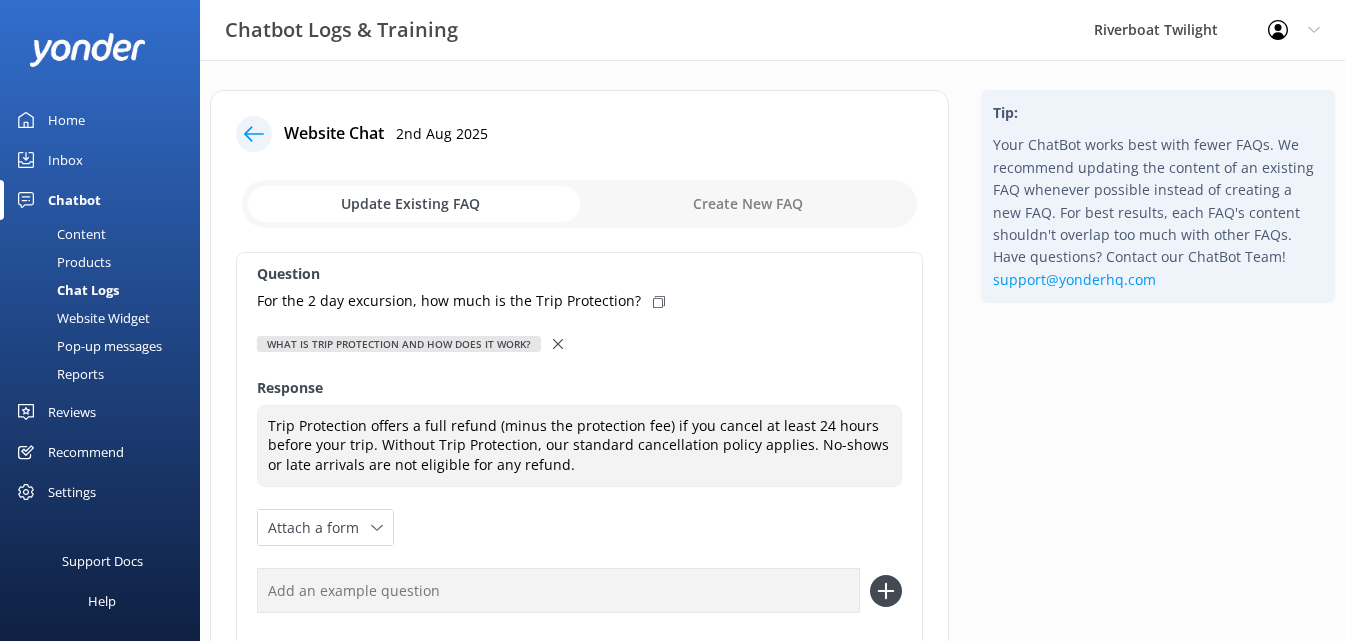 click on "Website Chat" at bounding box center (334, 134) 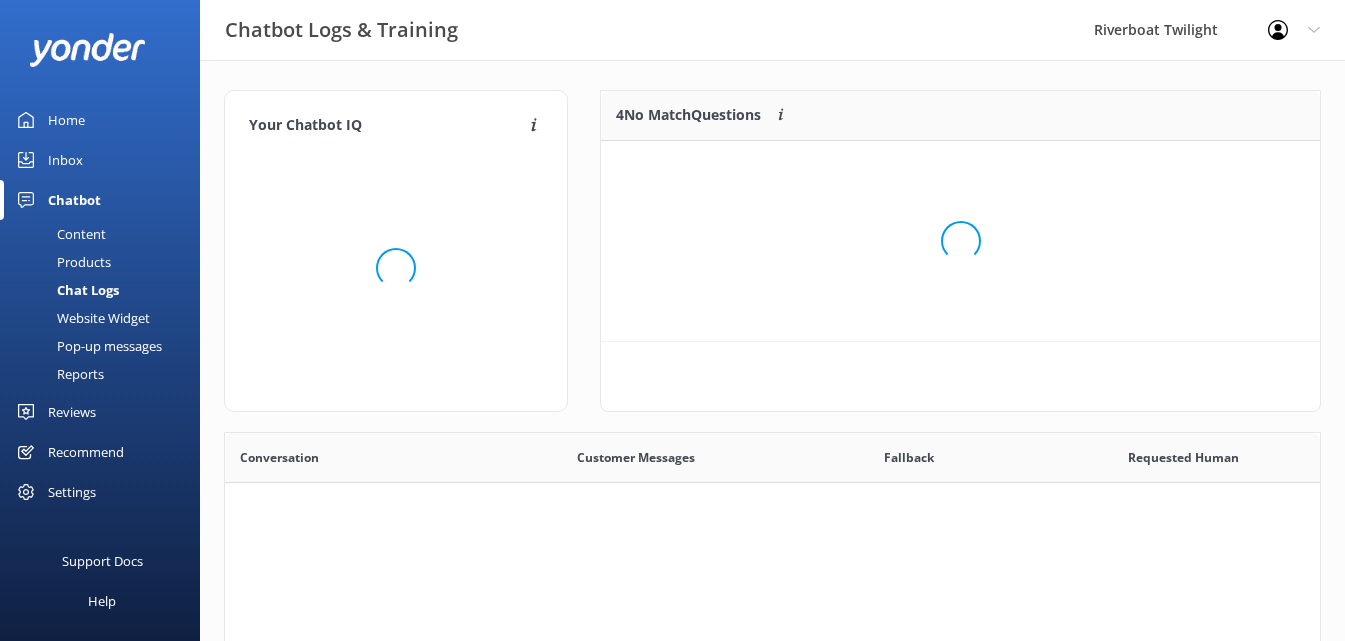 scroll, scrollTop: 16, scrollLeft: 16, axis: both 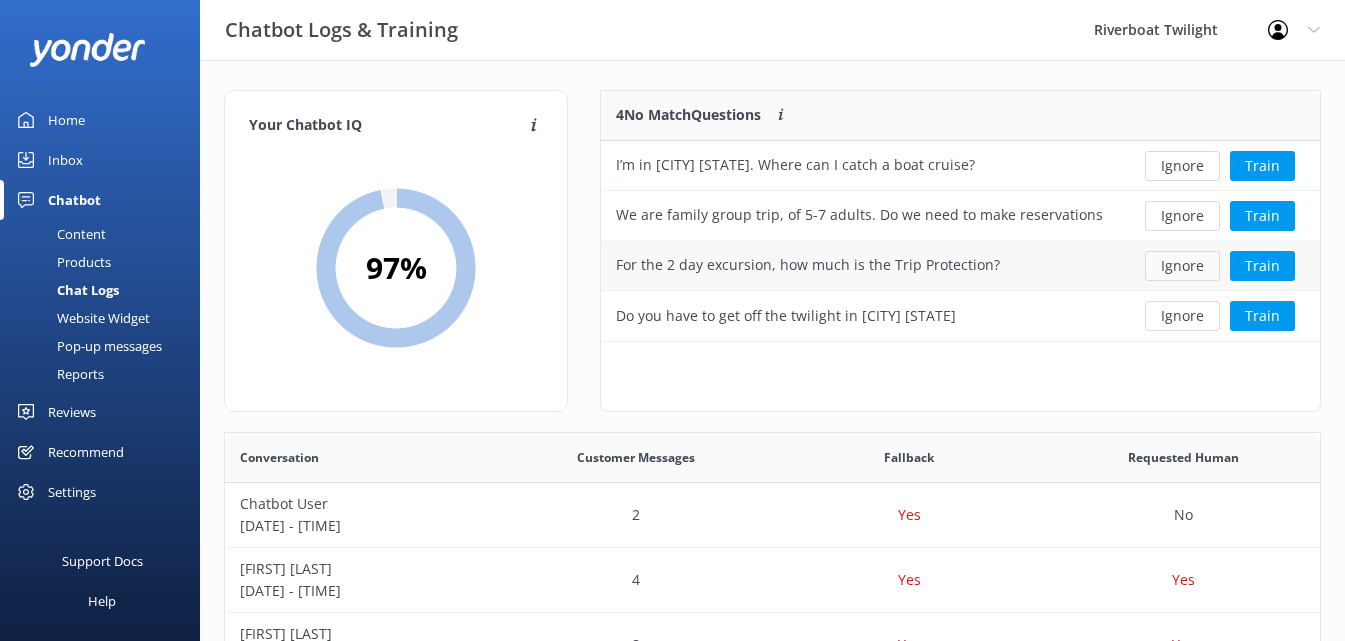 click on "Ignore" at bounding box center (1182, 266) 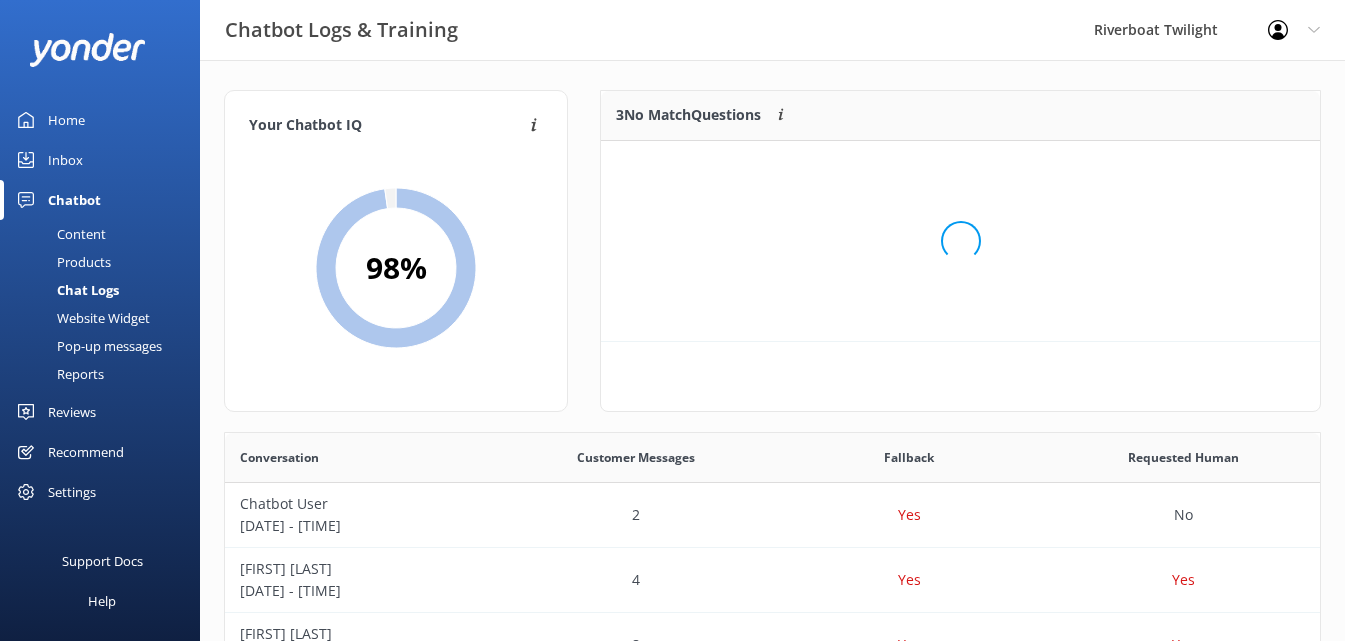 scroll, scrollTop: 186, scrollLeft: 703, axis: both 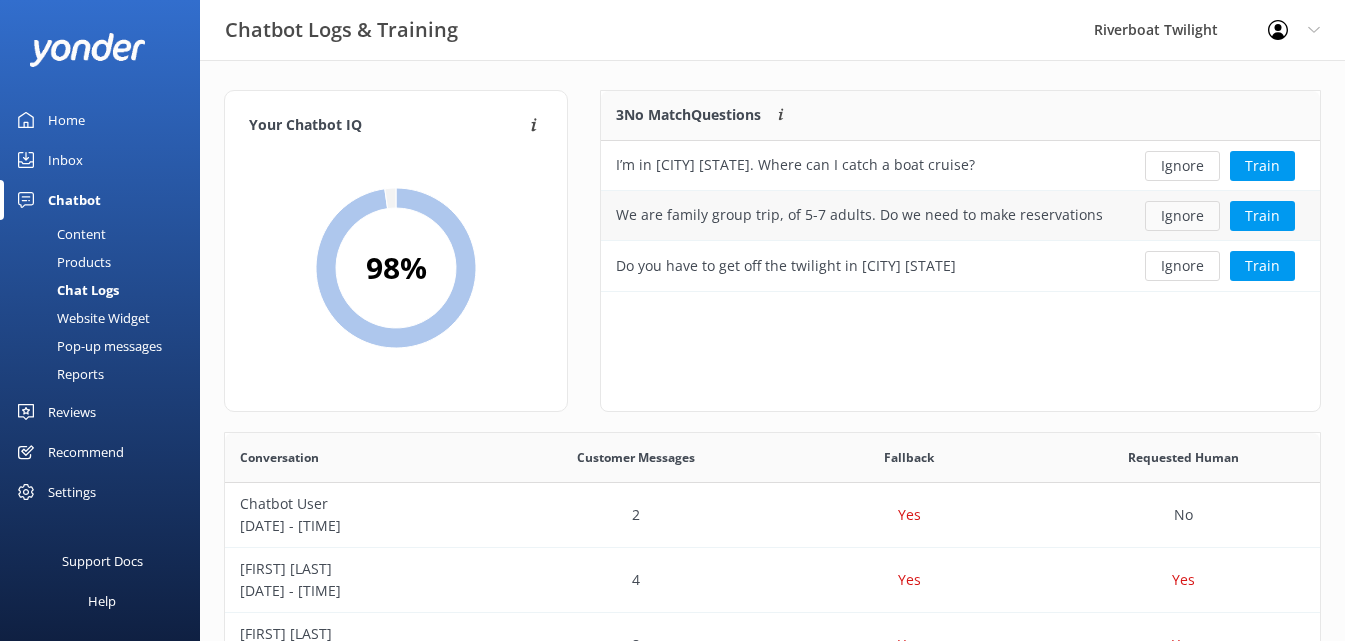 click on "Ignore" at bounding box center [1182, 216] 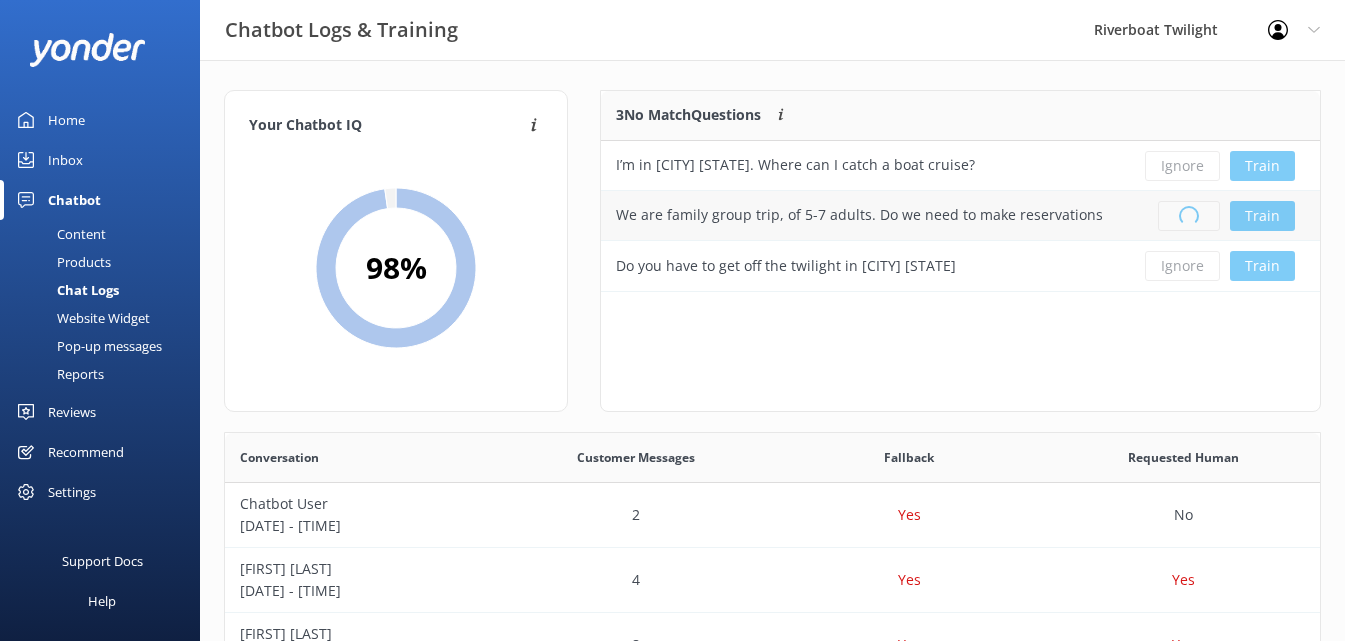 scroll, scrollTop: 16, scrollLeft: 16, axis: both 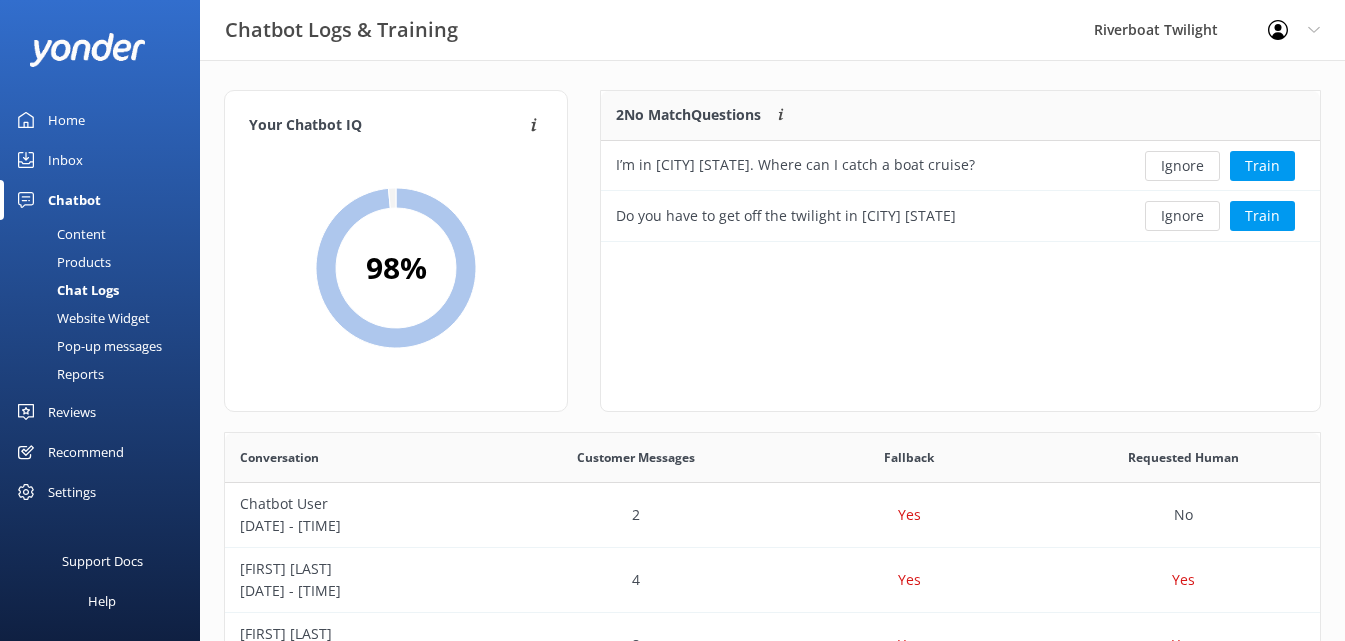 click on "Ignore" at bounding box center (1182, 216) 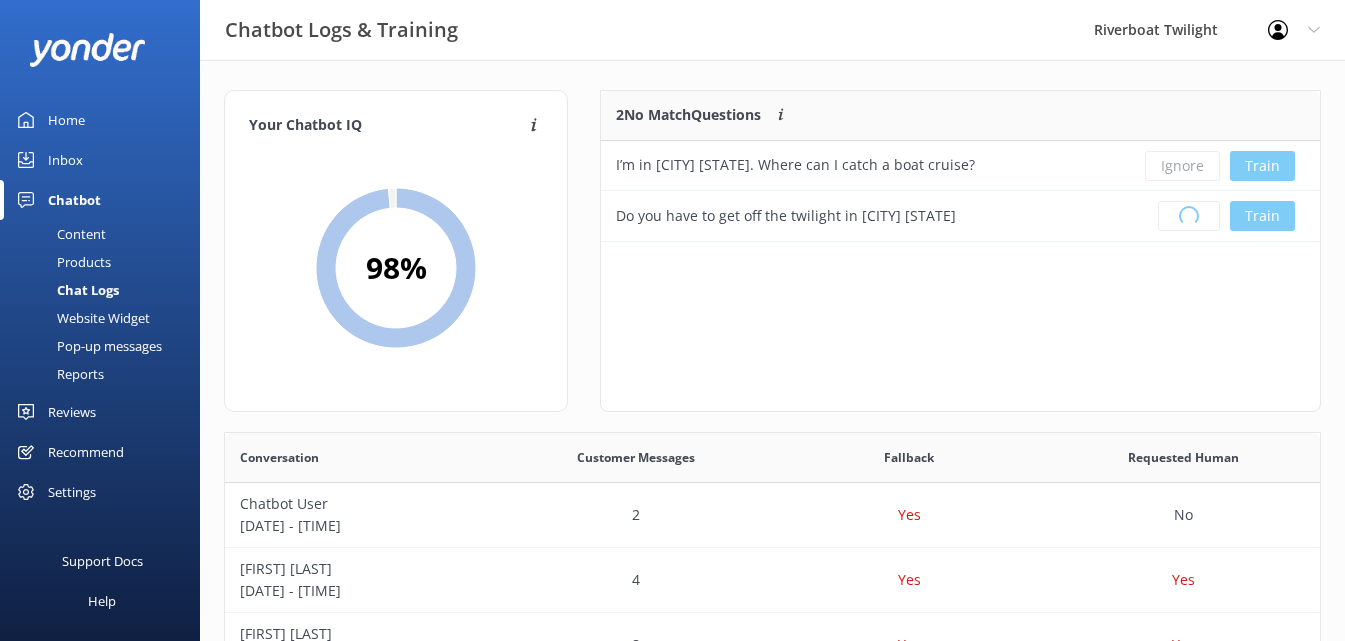 scroll, scrollTop: 16, scrollLeft: 16, axis: both 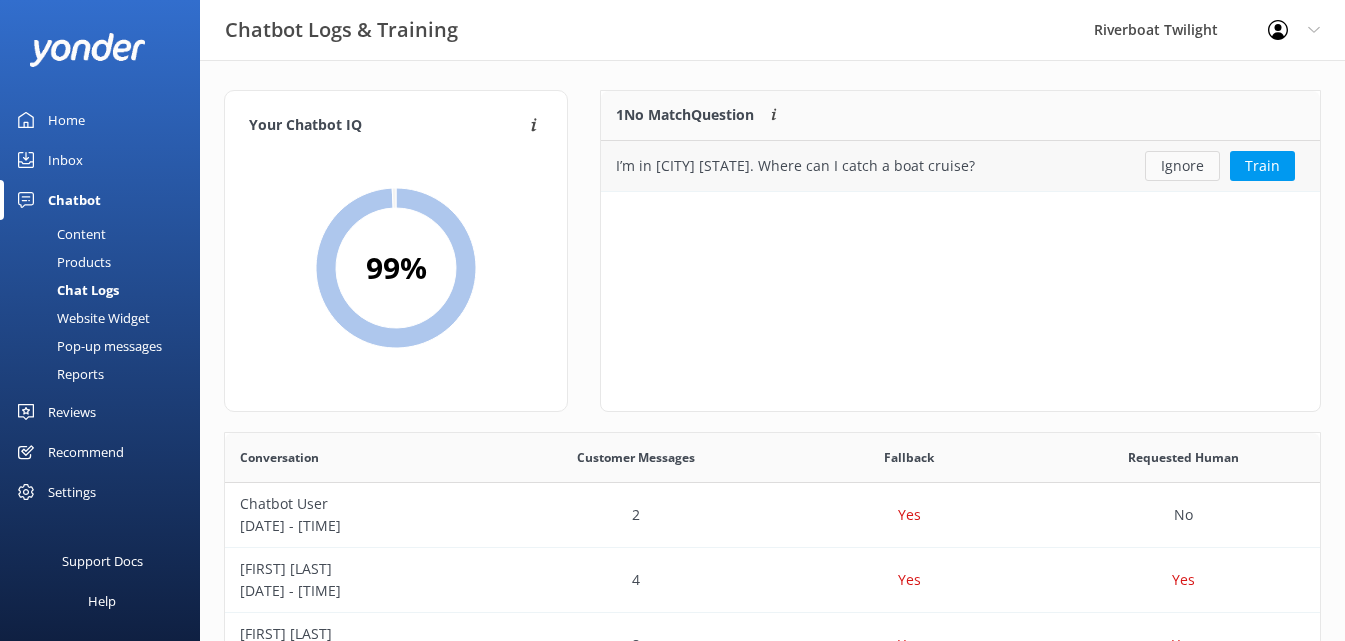 click on "Ignore" at bounding box center [1182, 166] 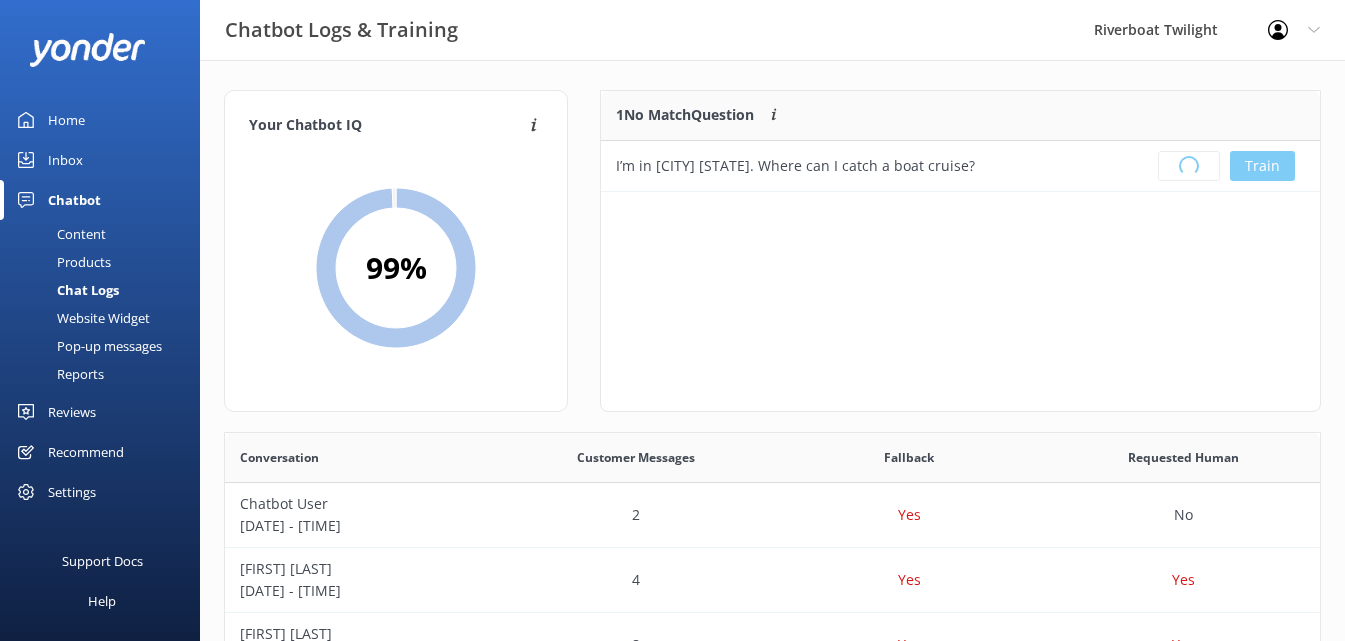 scroll, scrollTop: 16, scrollLeft: 16, axis: both 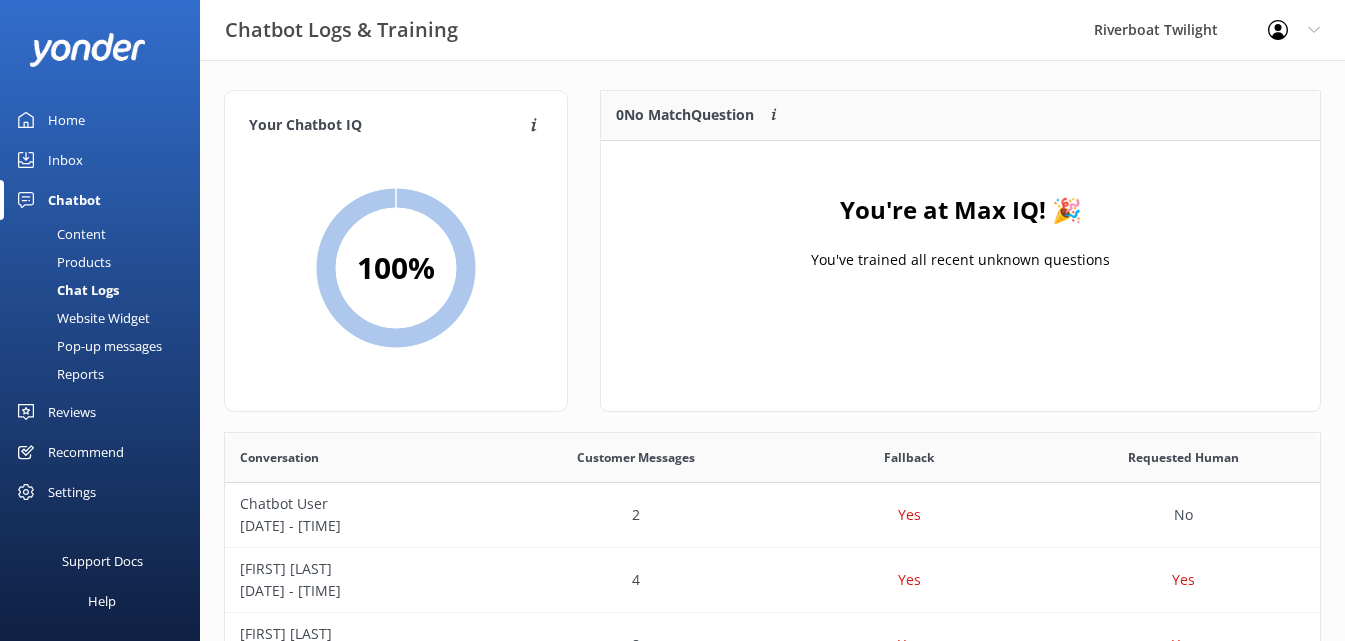 click on "Home" at bounding box center (66, 120) 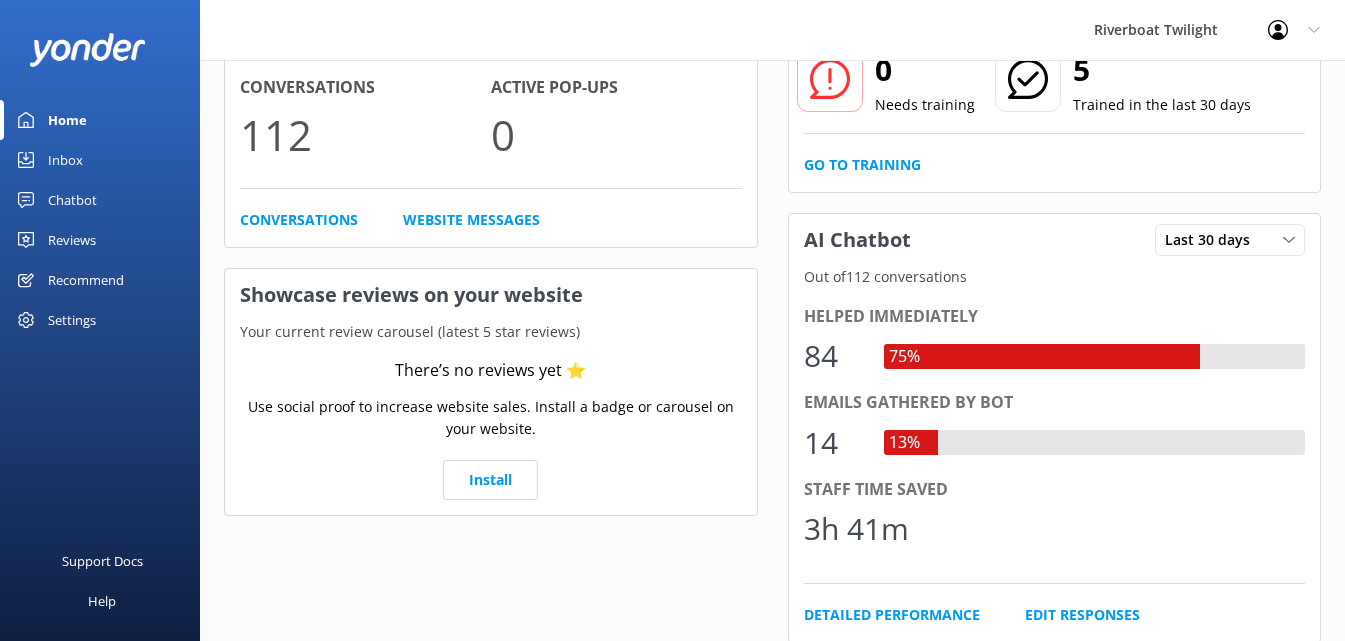 scroll, scrollTop: 200, scrollLeft: 0, axis: vertical 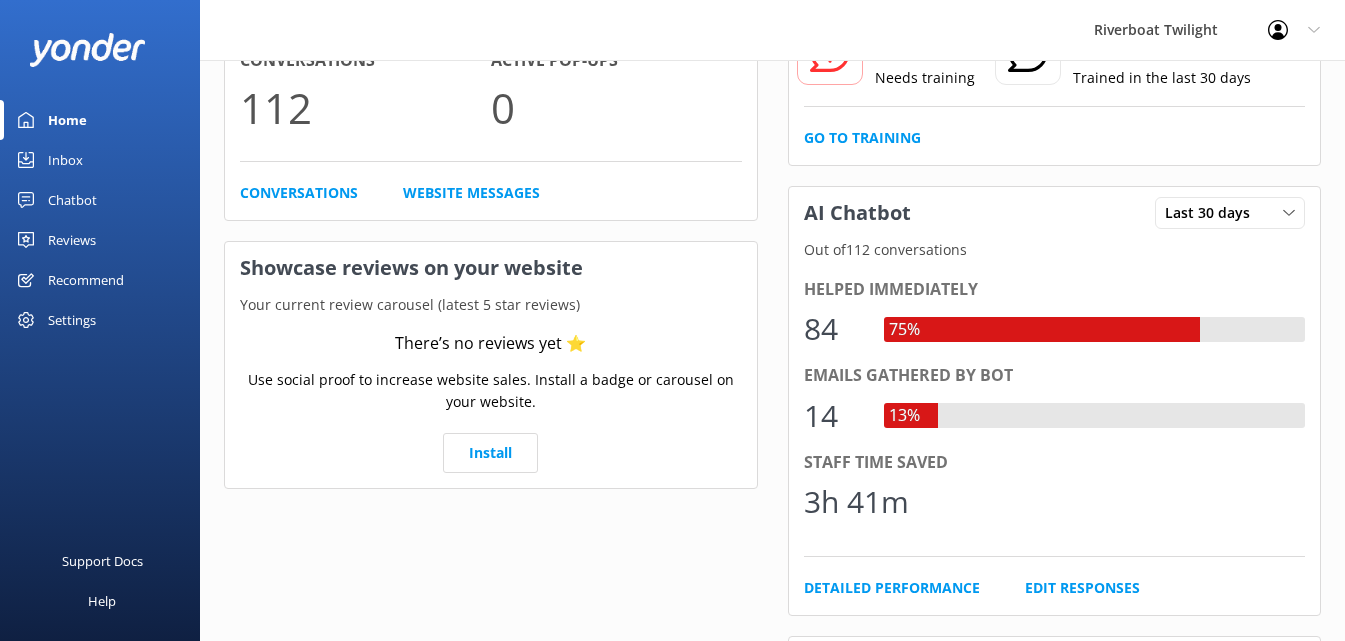 click on "Settings" at bounding box center [72, 320] 